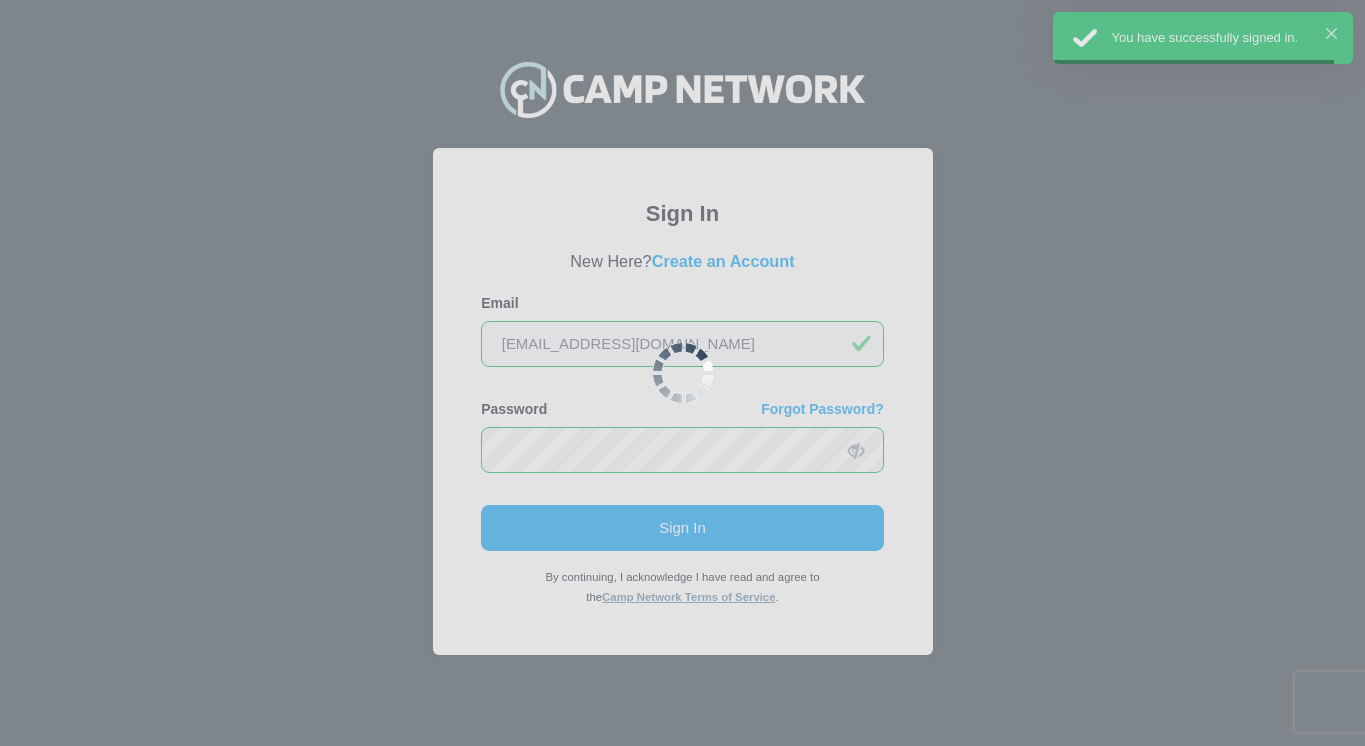 scroll, scrollTop: 0, scrollLeft: 0, axis: both 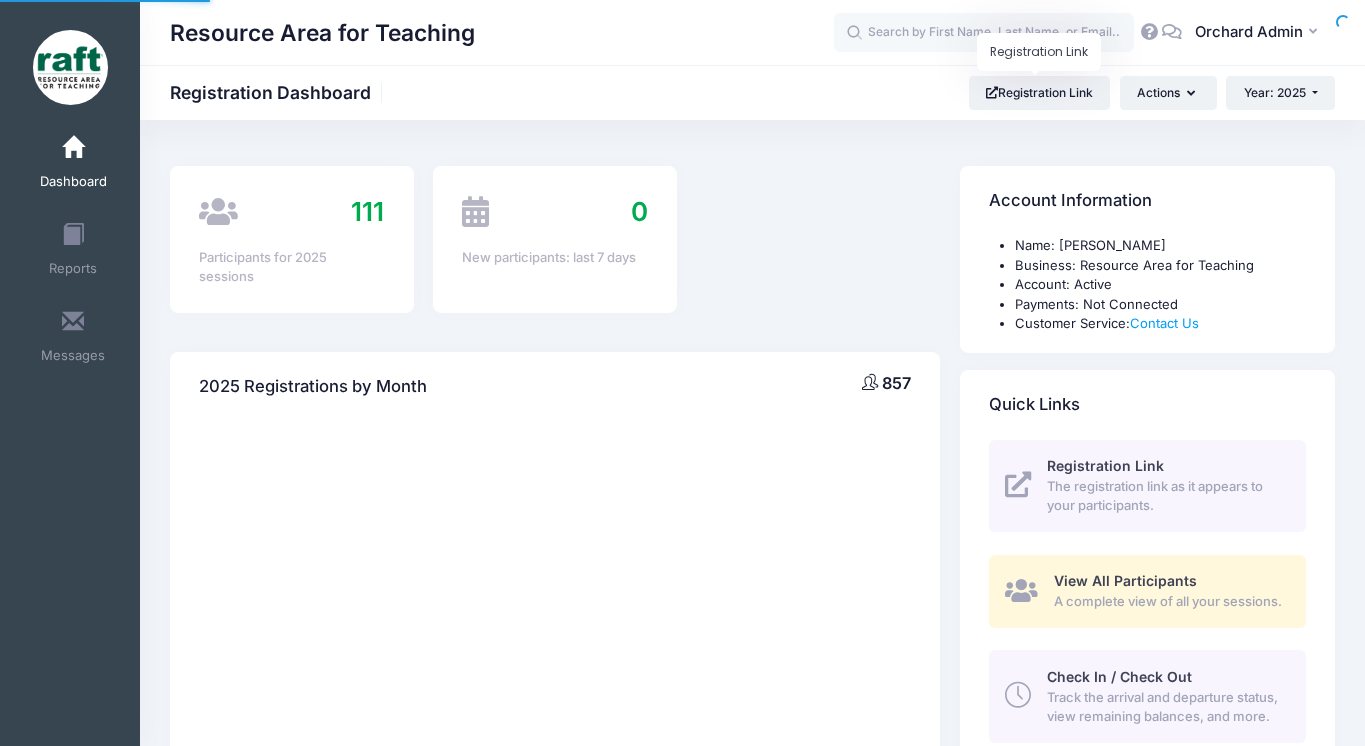 select 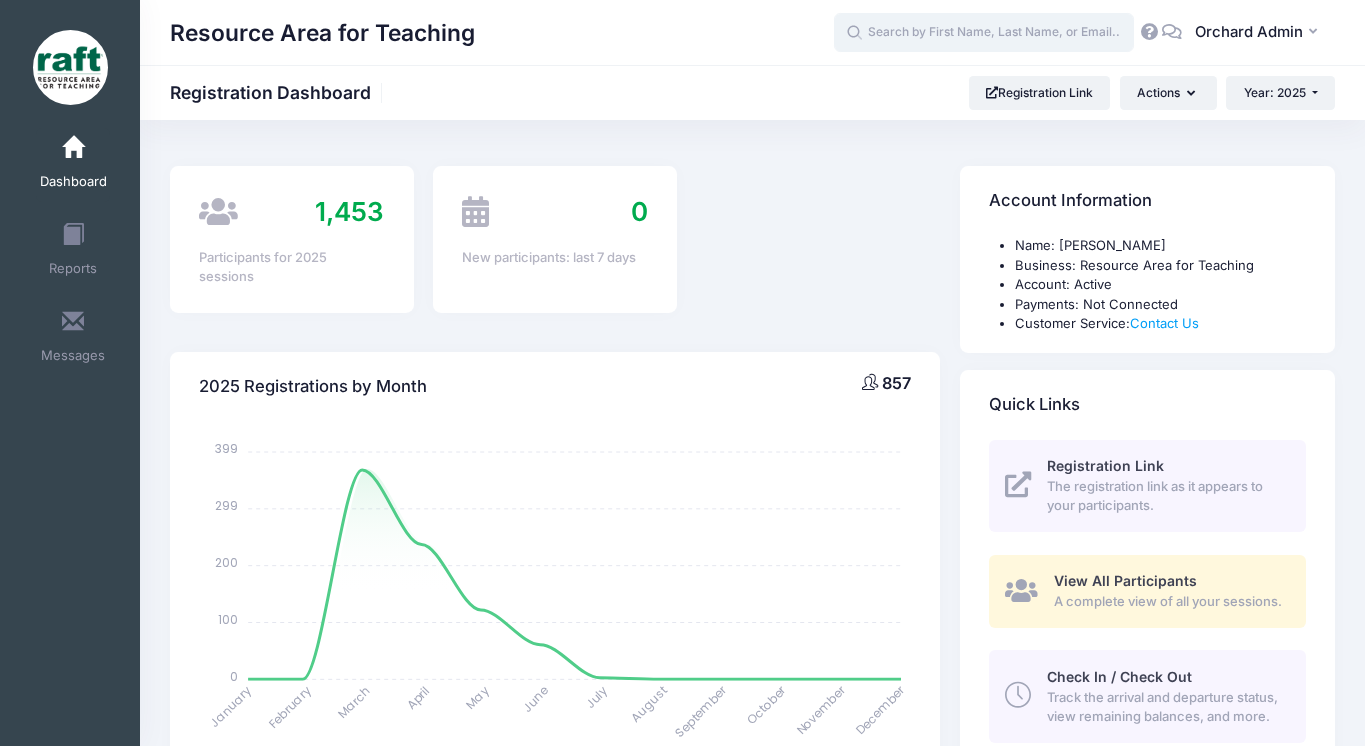 click at bounding box center (984, 33) 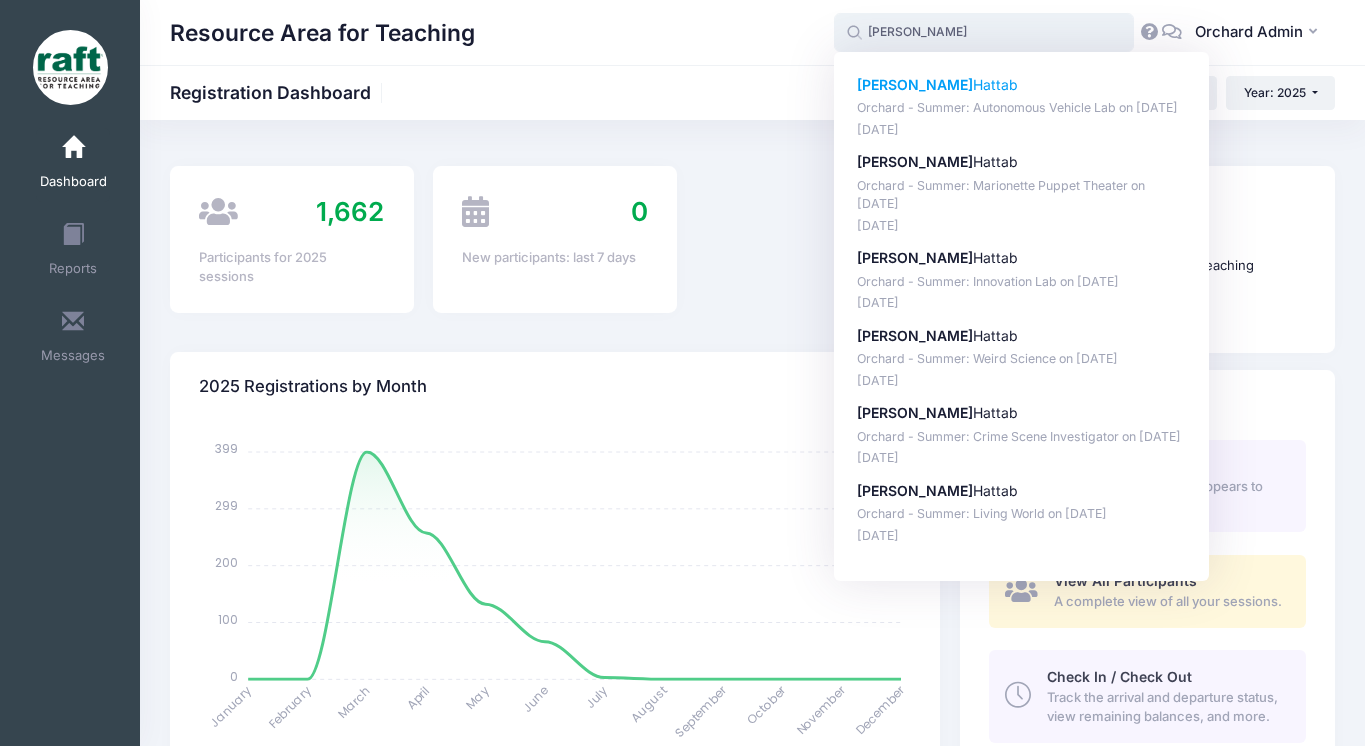 click on "Orchard - Summer: Autonomous Vehicle Lab on Jul-14, 2025" at bounding box center [1022, 108] 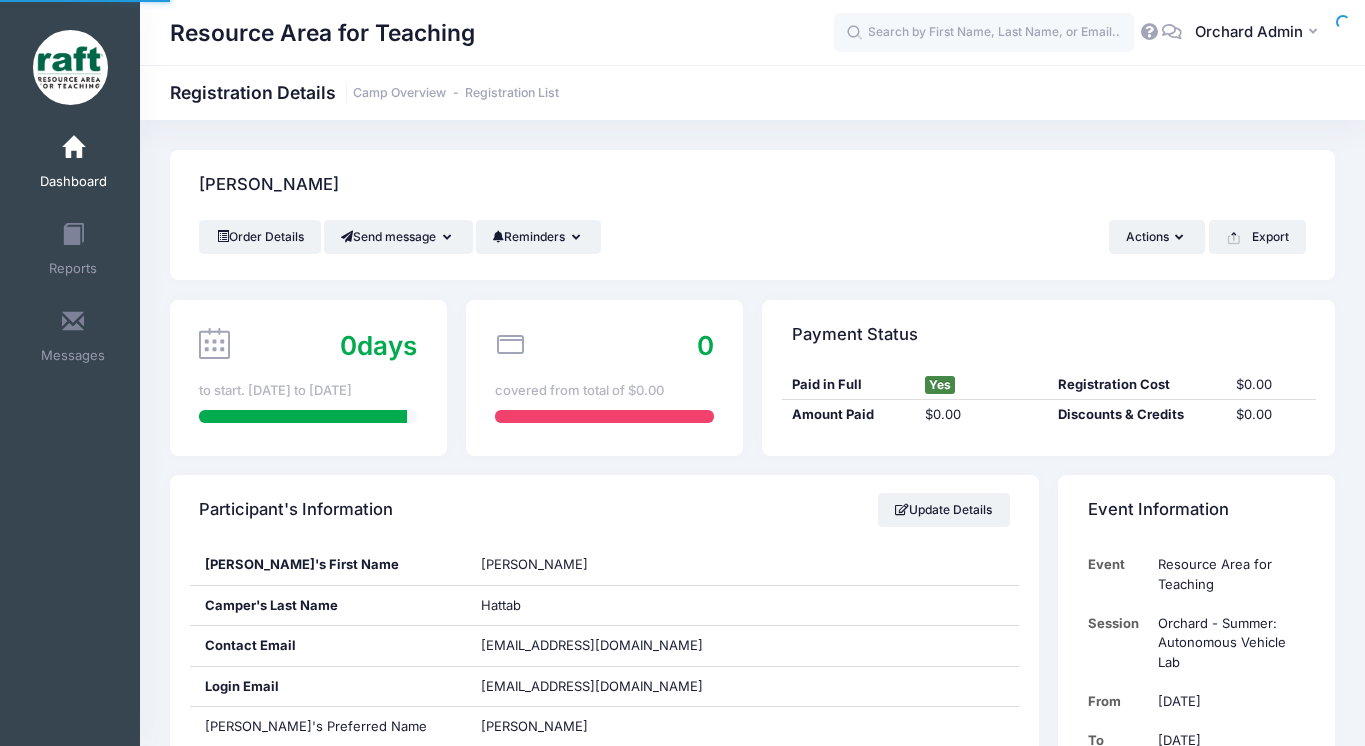 scroll, scrollTop: 0, scrollLeft: 0, axis: both 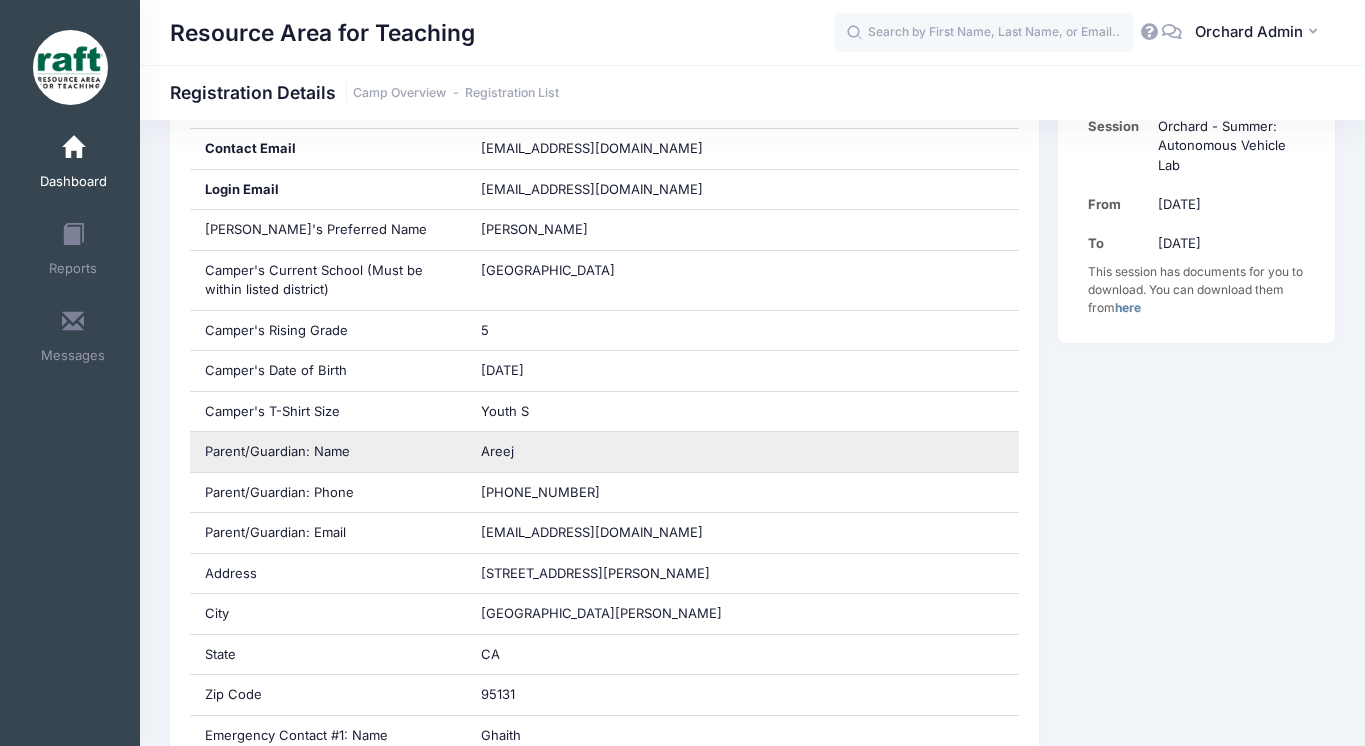click on "Areej" at bounding box center [742, 452] 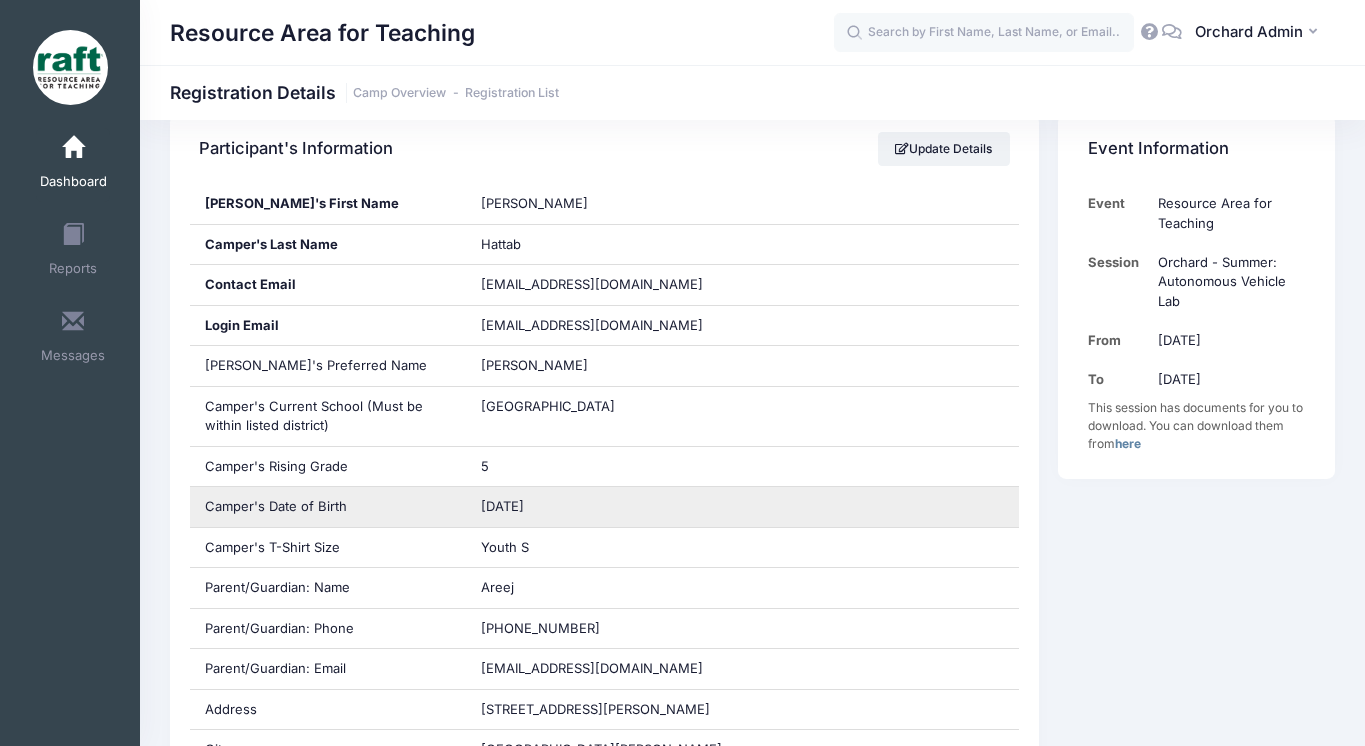 scroll, scrollTop: 0, scrollLeft: 0, axis: both 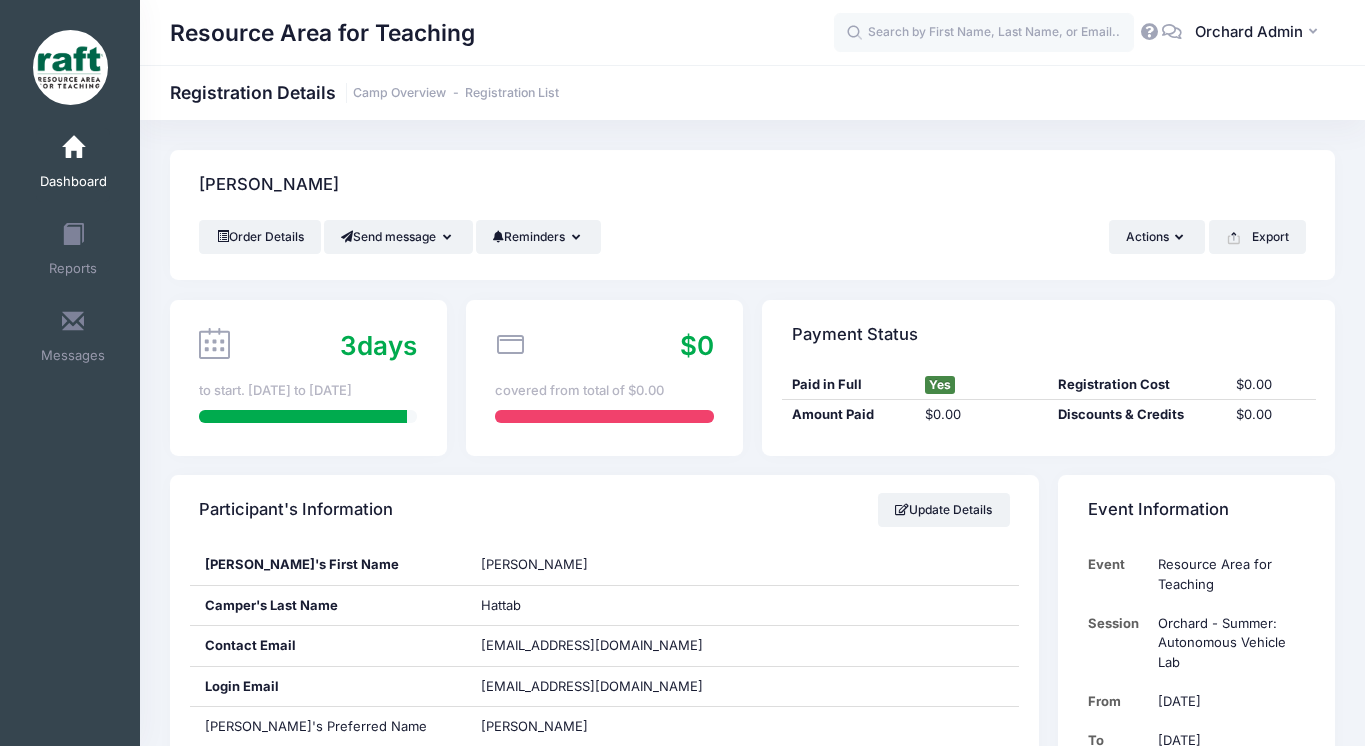 click on "Order Details
Send message      Send Email
Send SMS
Reminders      Send Payment Reminder
Send Document Reminder
Actions      Refund
Resend Confirmation
Delete" at bounding box center [752, 237] 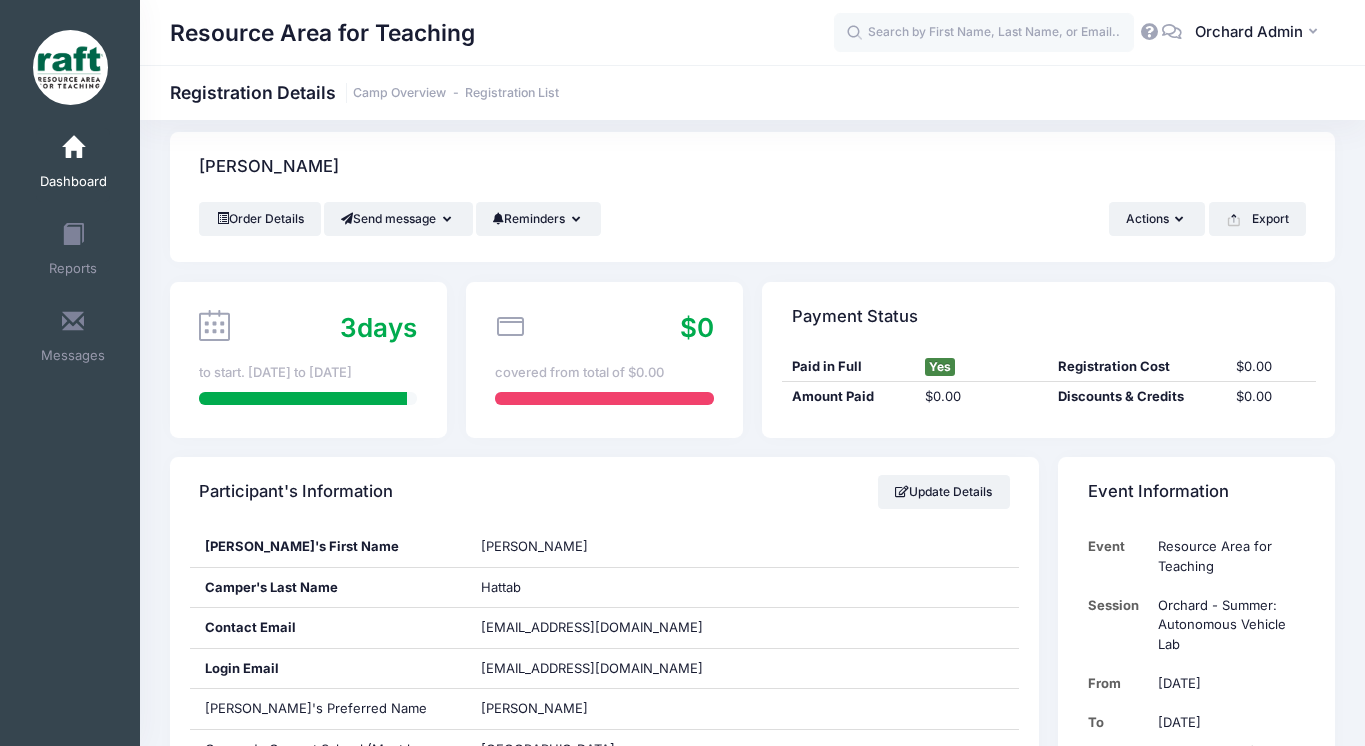 scroll, scrollTop: 22, scrollLeft: 0, axis: vertical 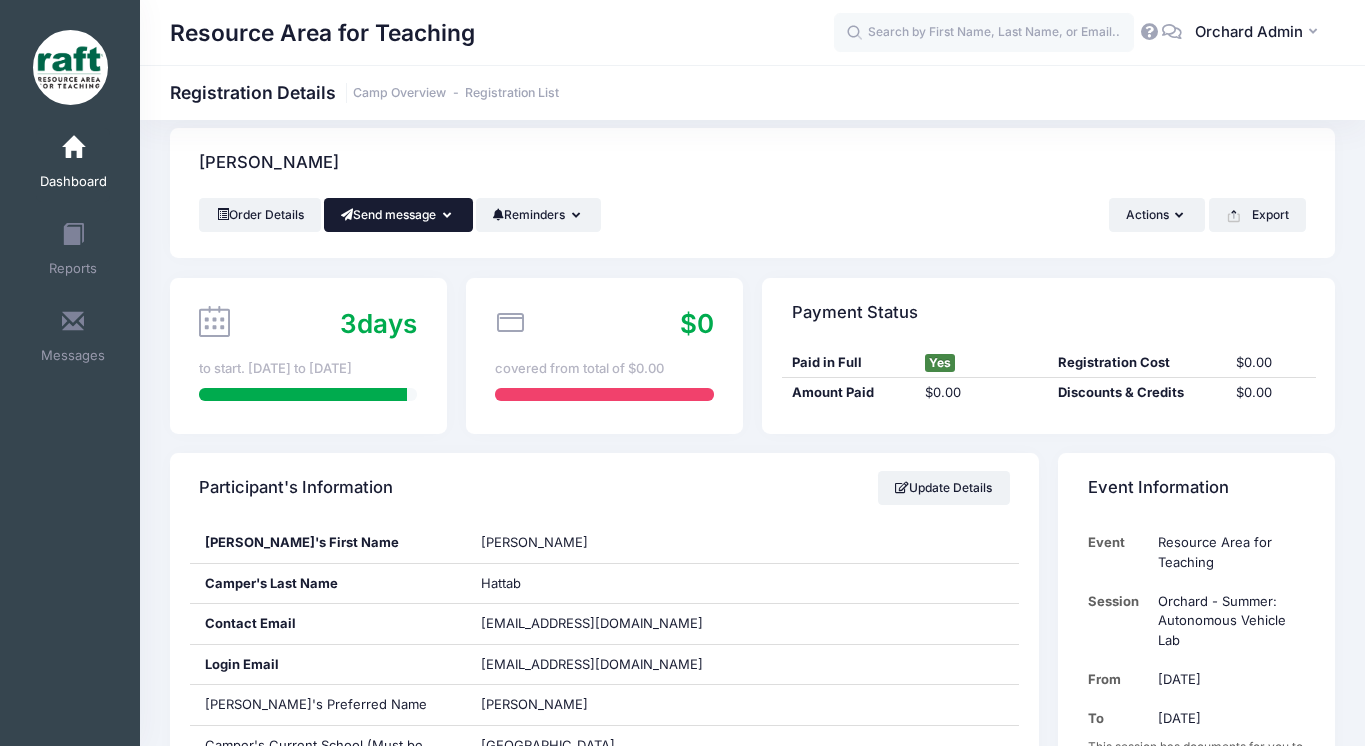 click at bounding box center (449, 216) 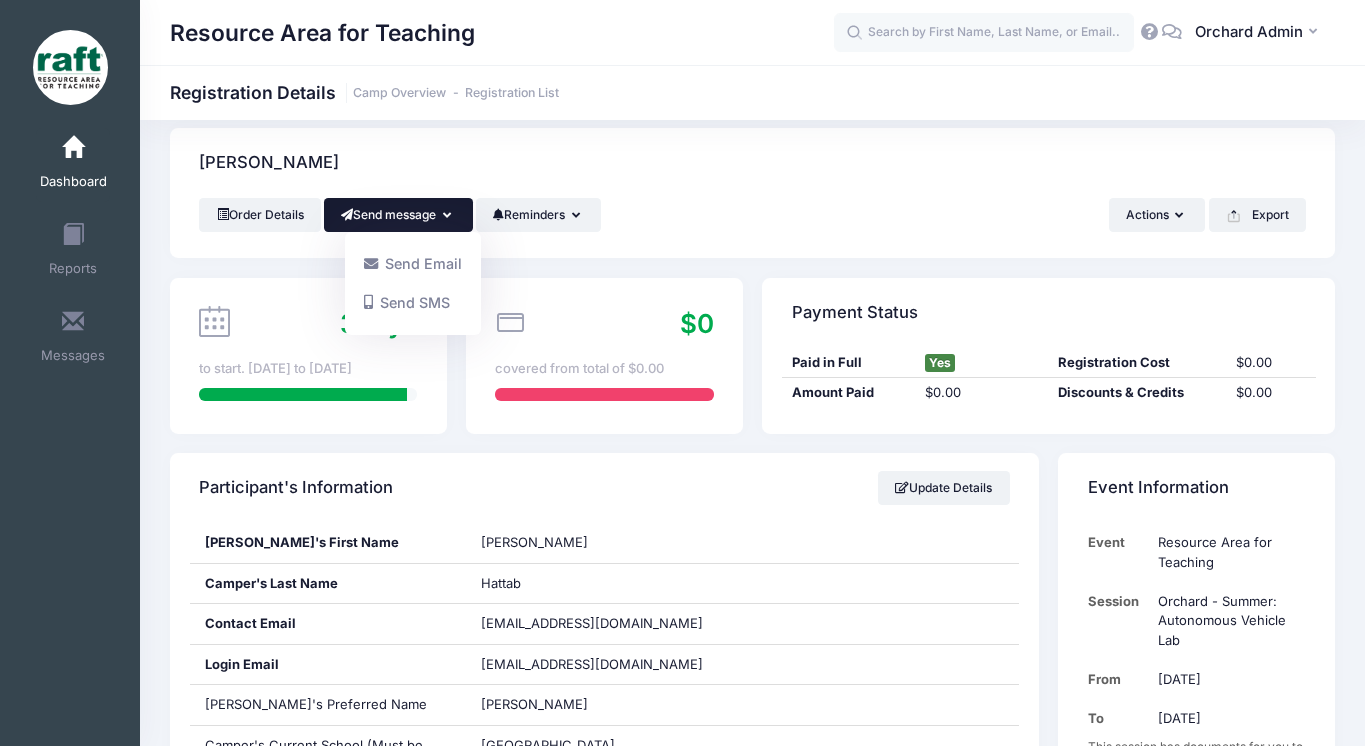 click on "Order Details
Send message      Send Email
Send SMS
Reminders      Send Payment Reminder
Send Document Reminder
Actions      Refund
Resend Confirmation
Delete" at bounding box center [752, 215] 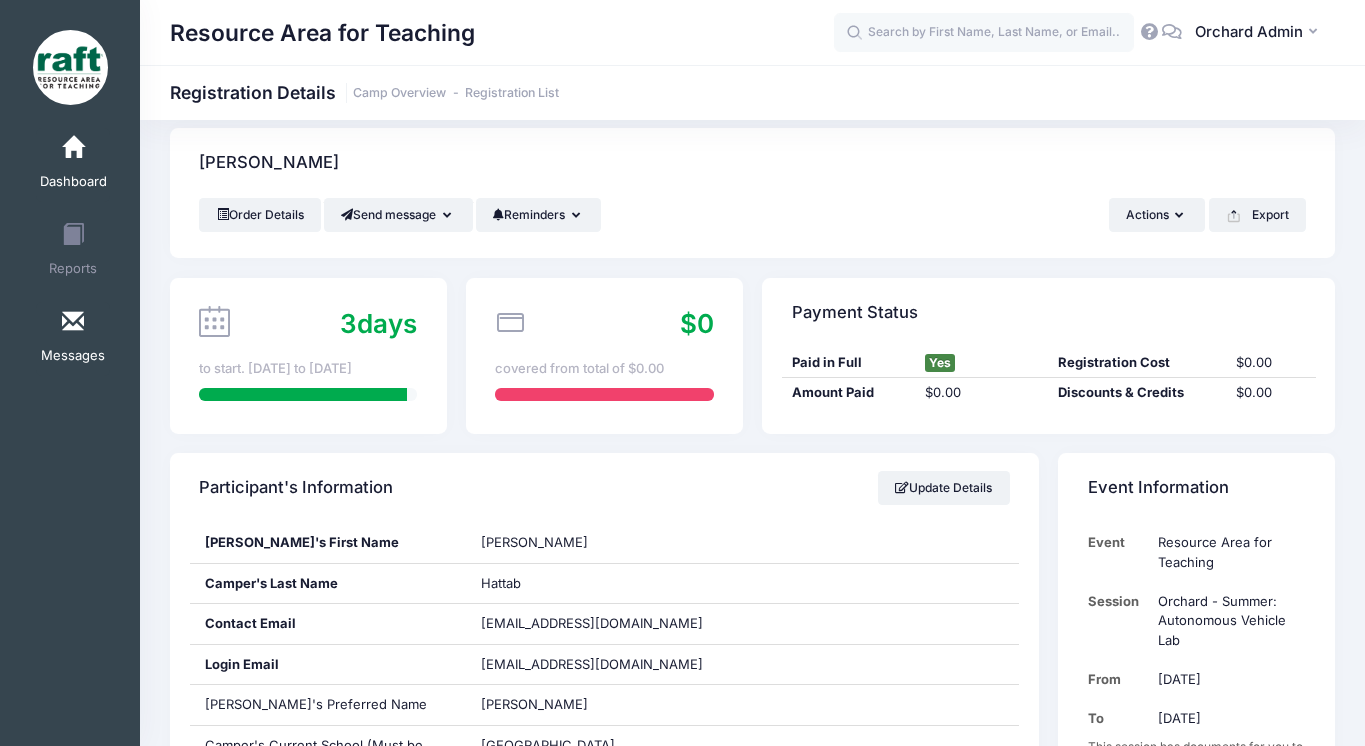 click on "Messages" at bounding box center [73, 339] 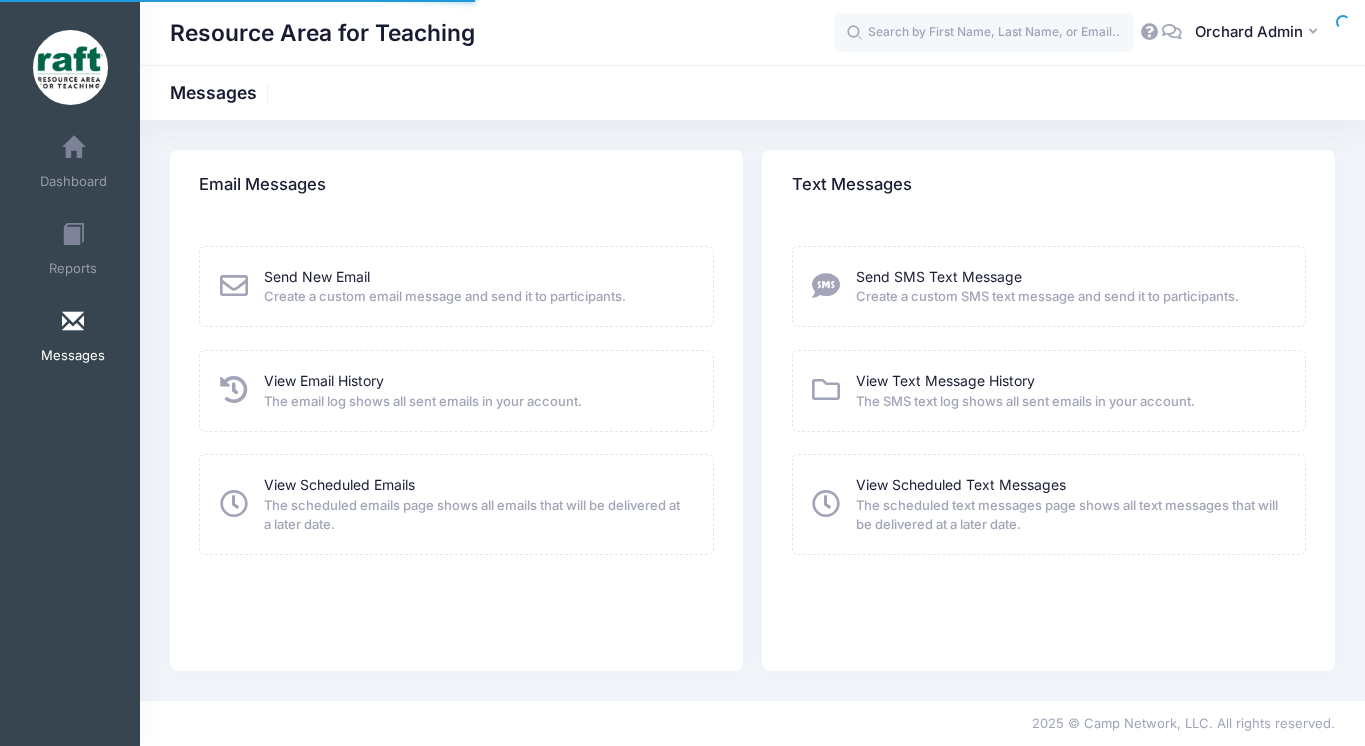 scroll, scrollTop: 0, scrollLeft: 0, axis: both 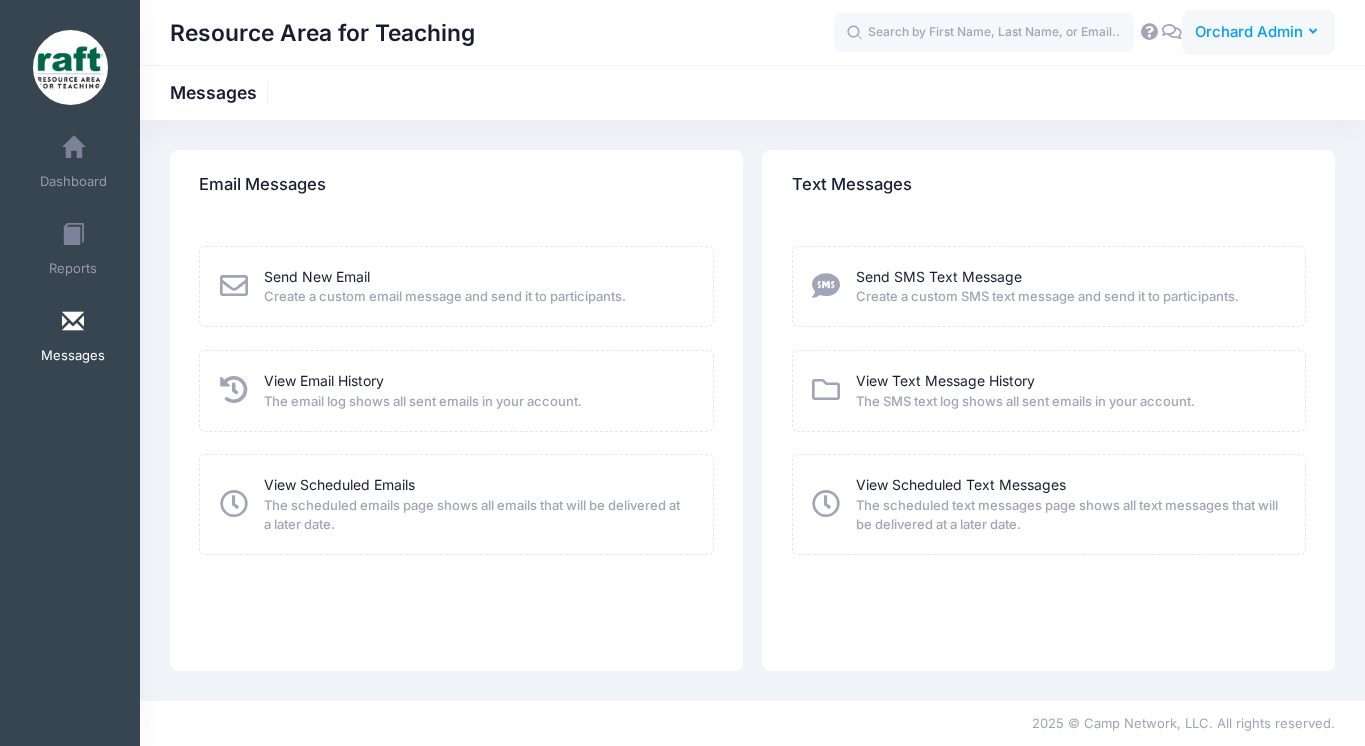 click on "Orchard Admin" at bounding box center [1249, 32] 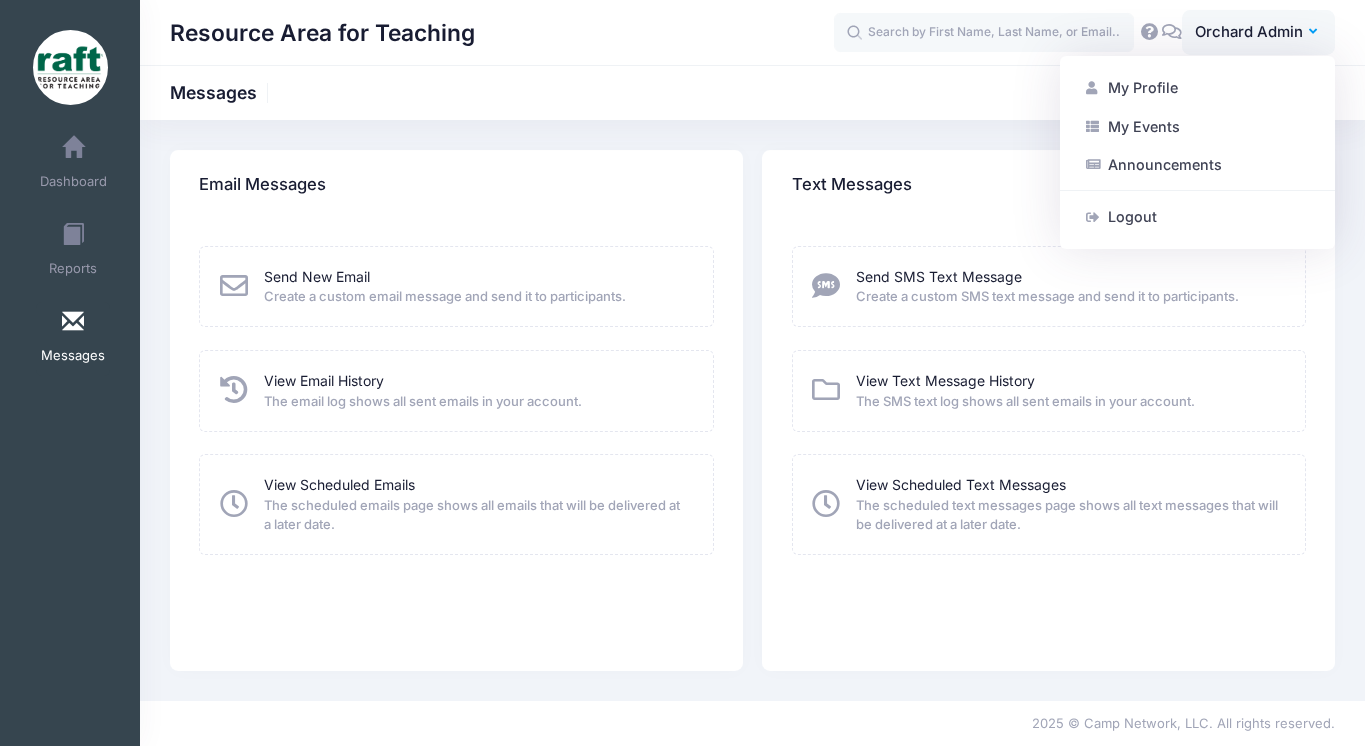 click on "Resource Area for Teaching
Messages" at bounding box center [752, 92] 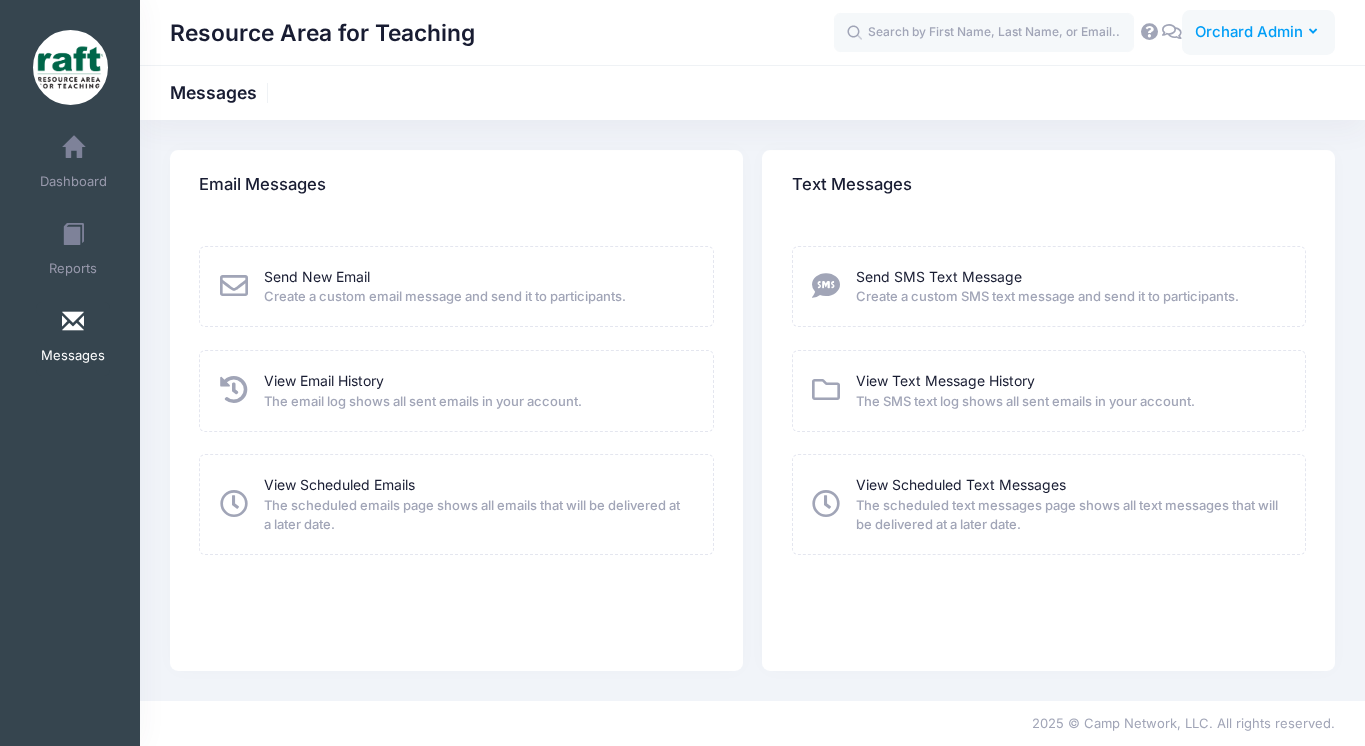 click on "Orchard Admin" at bounding box center (1249, 32) 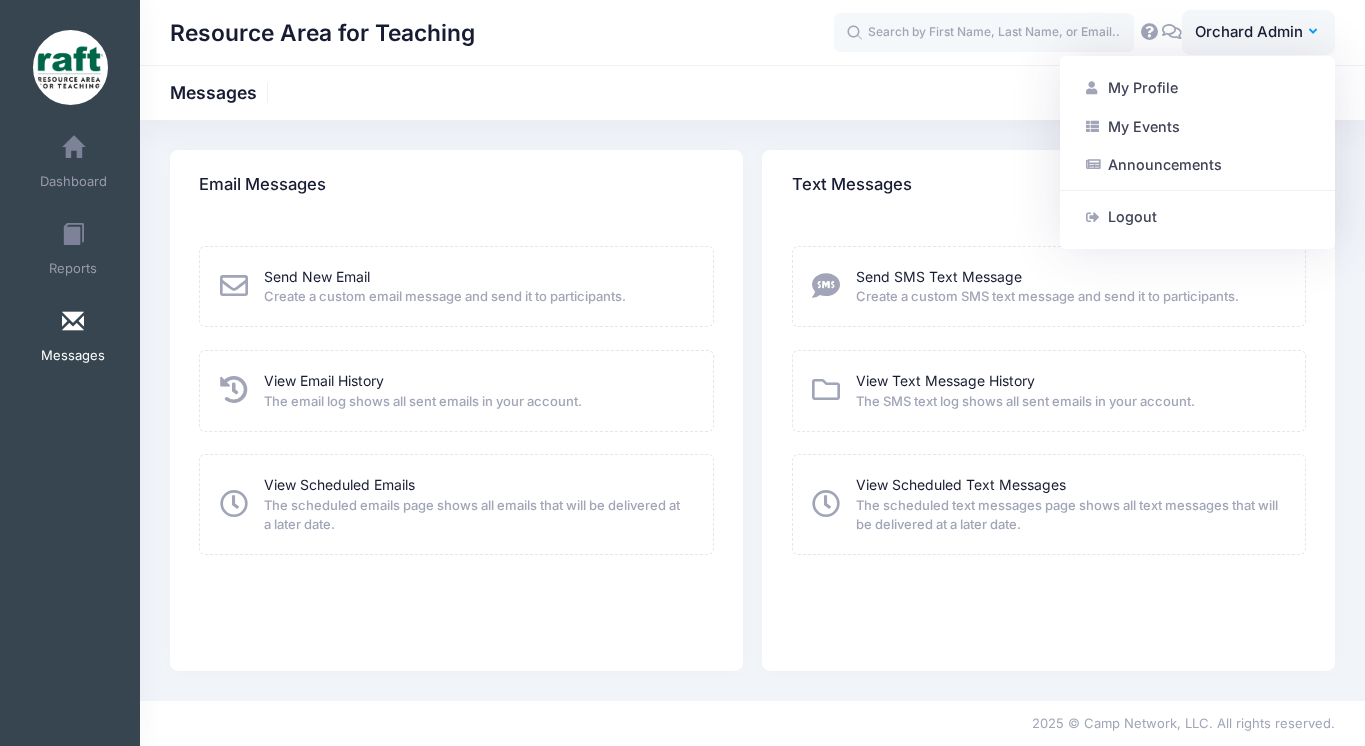 click on "Text Messages
Send SMS Text Message Create a custom SMS text message and send it to participants.
View Text Message History The SMS text log shows all sent emails in your account." at bounding box center [1049, 410] 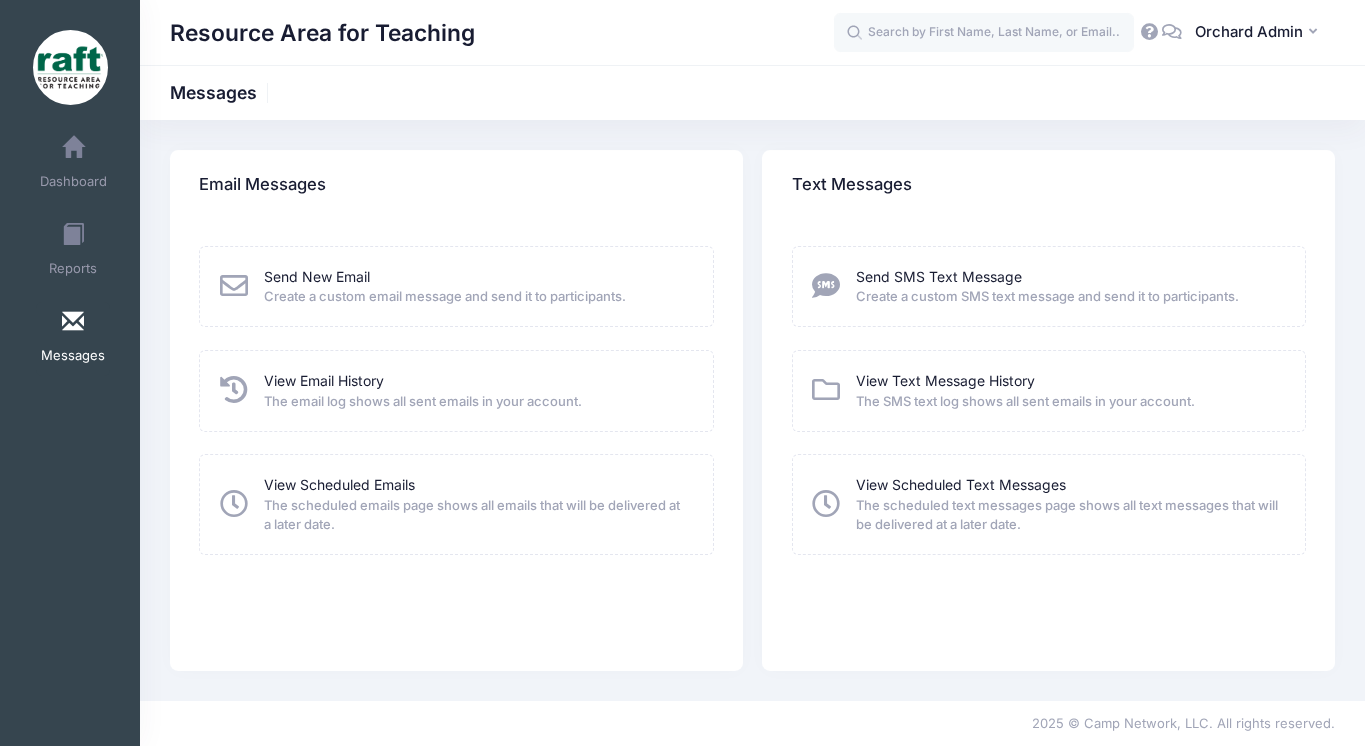 click at bounding box center [1172, 31] 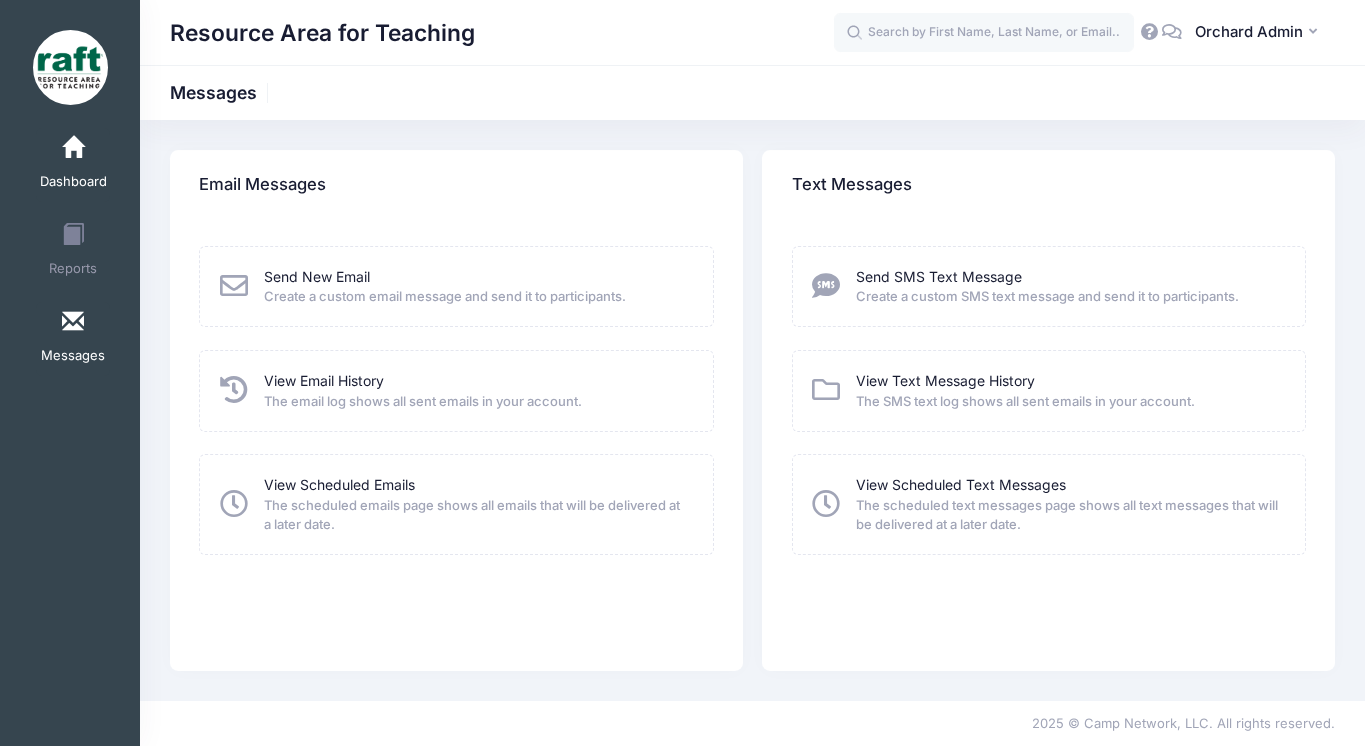 click on "Dashboard" at bounding box center (73, 182) 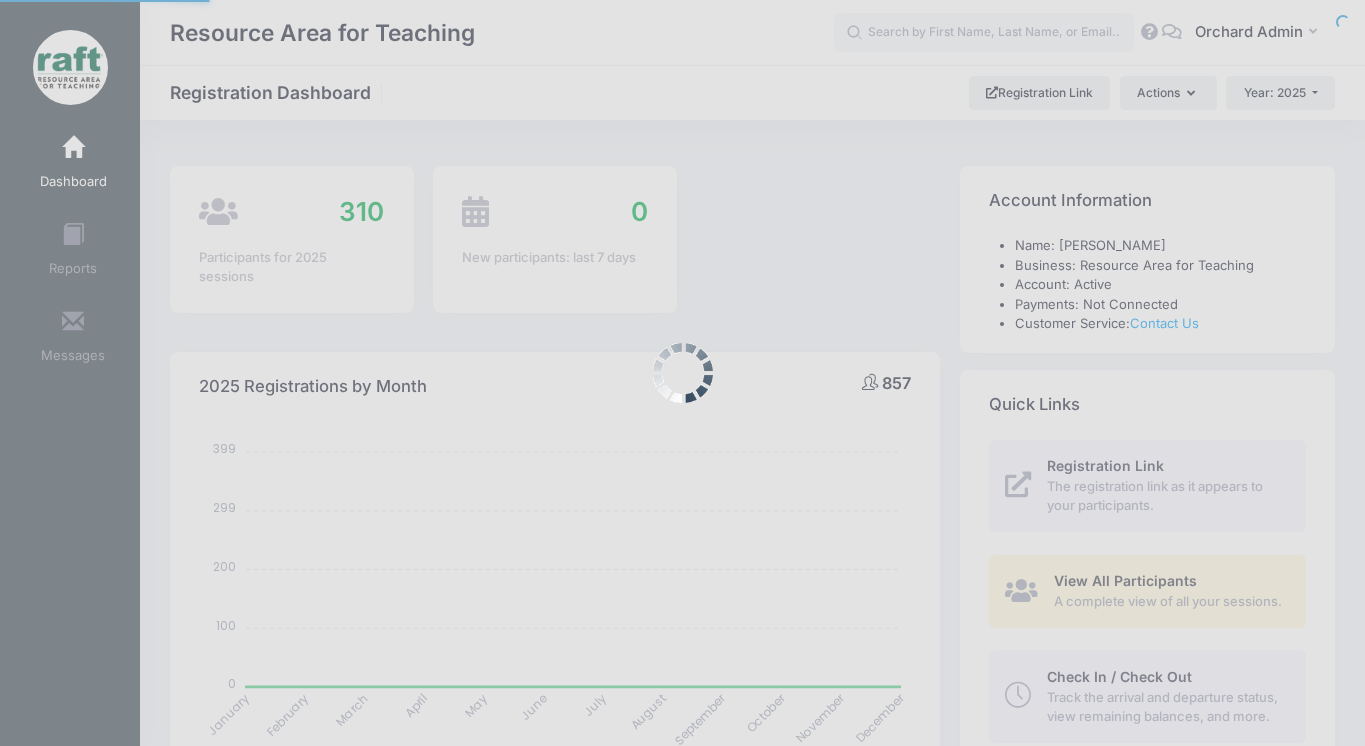 select 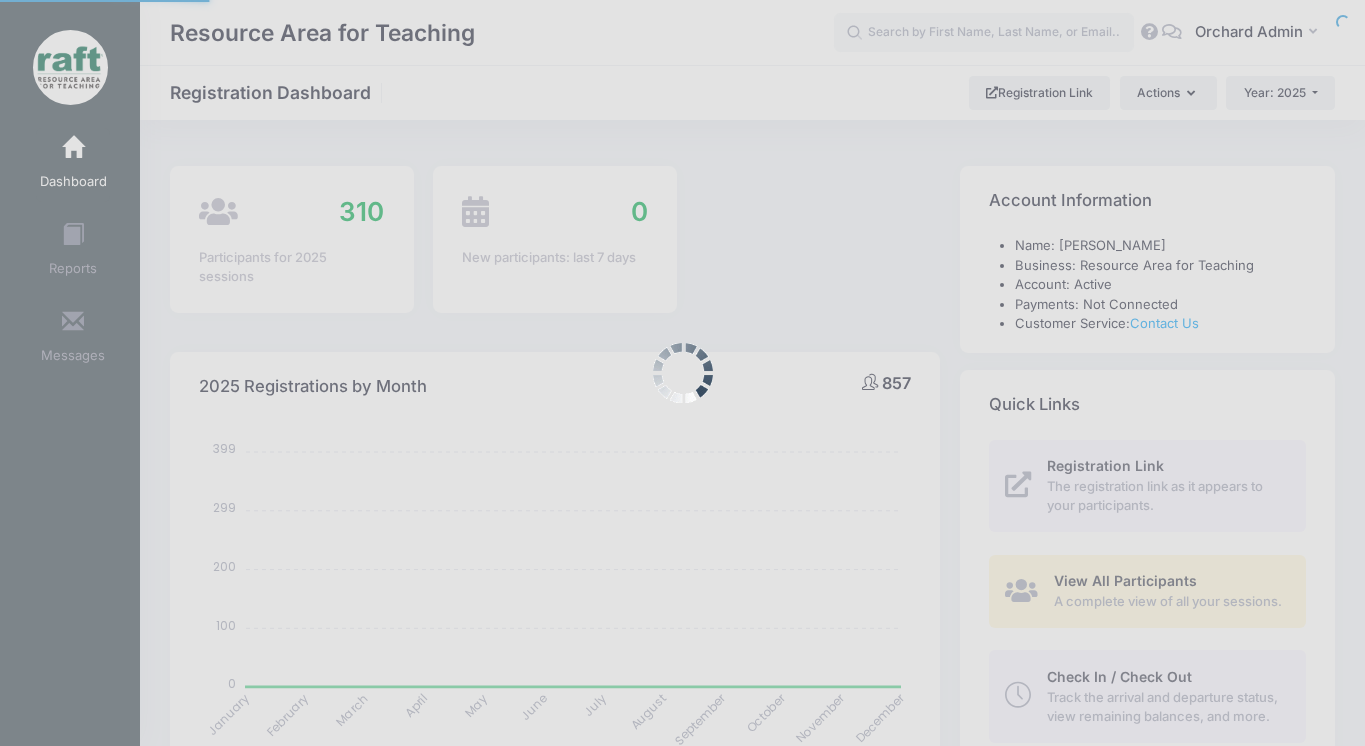 scroll, scrollTop: 0, scrollLeft: 0, axis: both 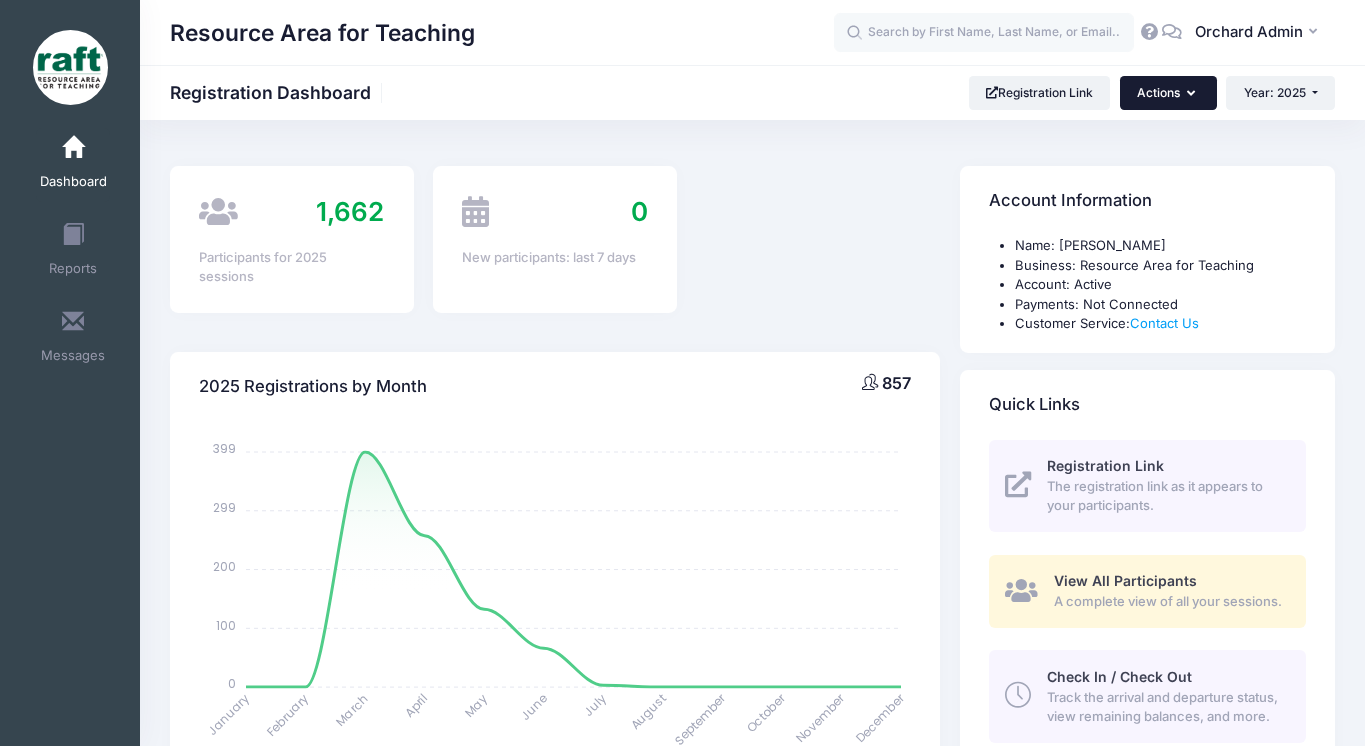 click on "Actions" at bounding box center (1168, 93) 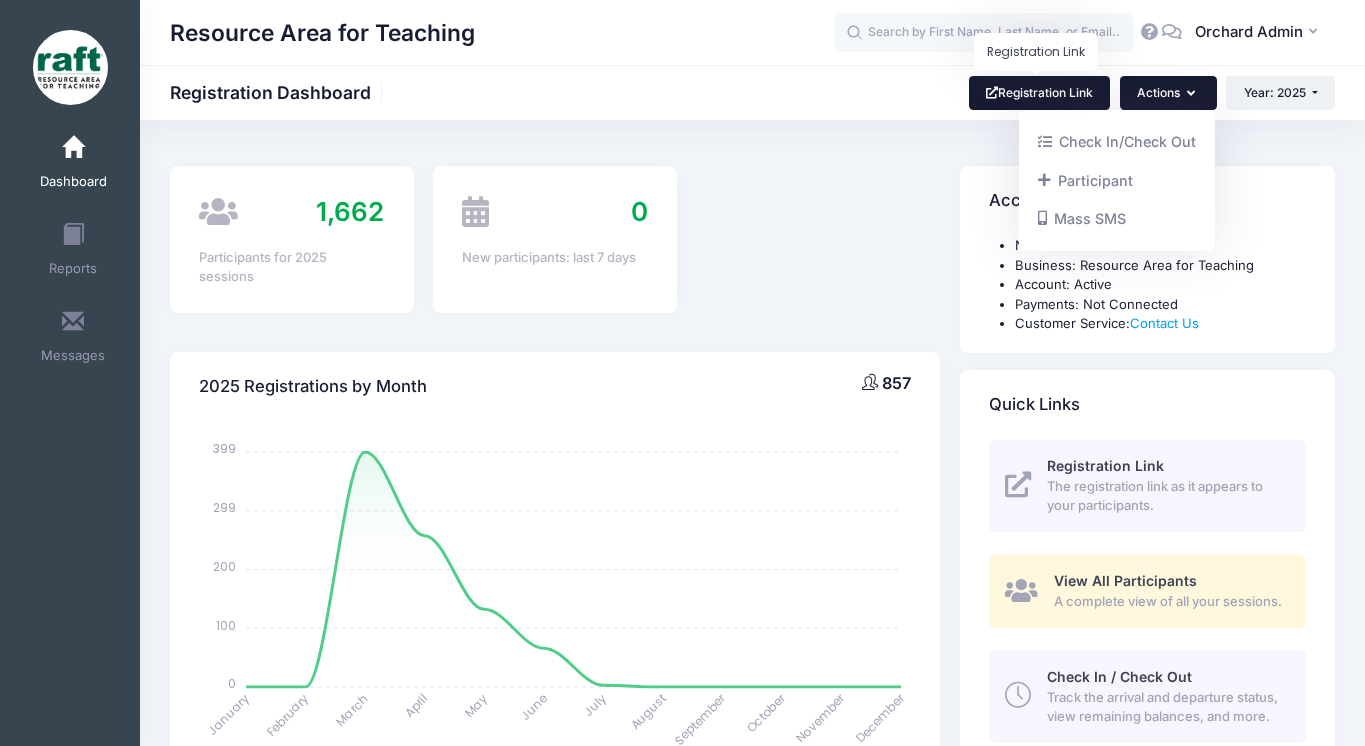 click on "Registration Link" at bounding box center (1040, 93) 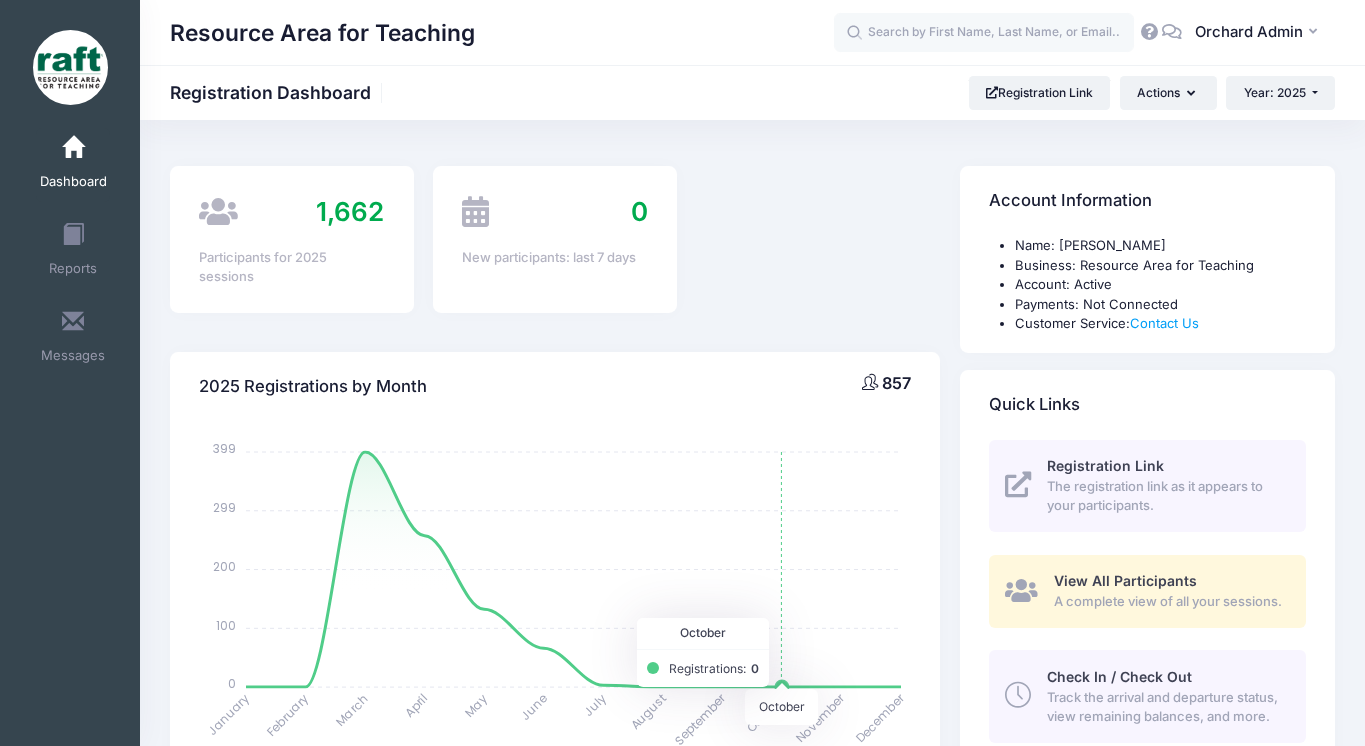 click on "January January February February March March April April May May June June July July August August September September October October November November December December 399 399 299 299 200 200 100 100 0 0" 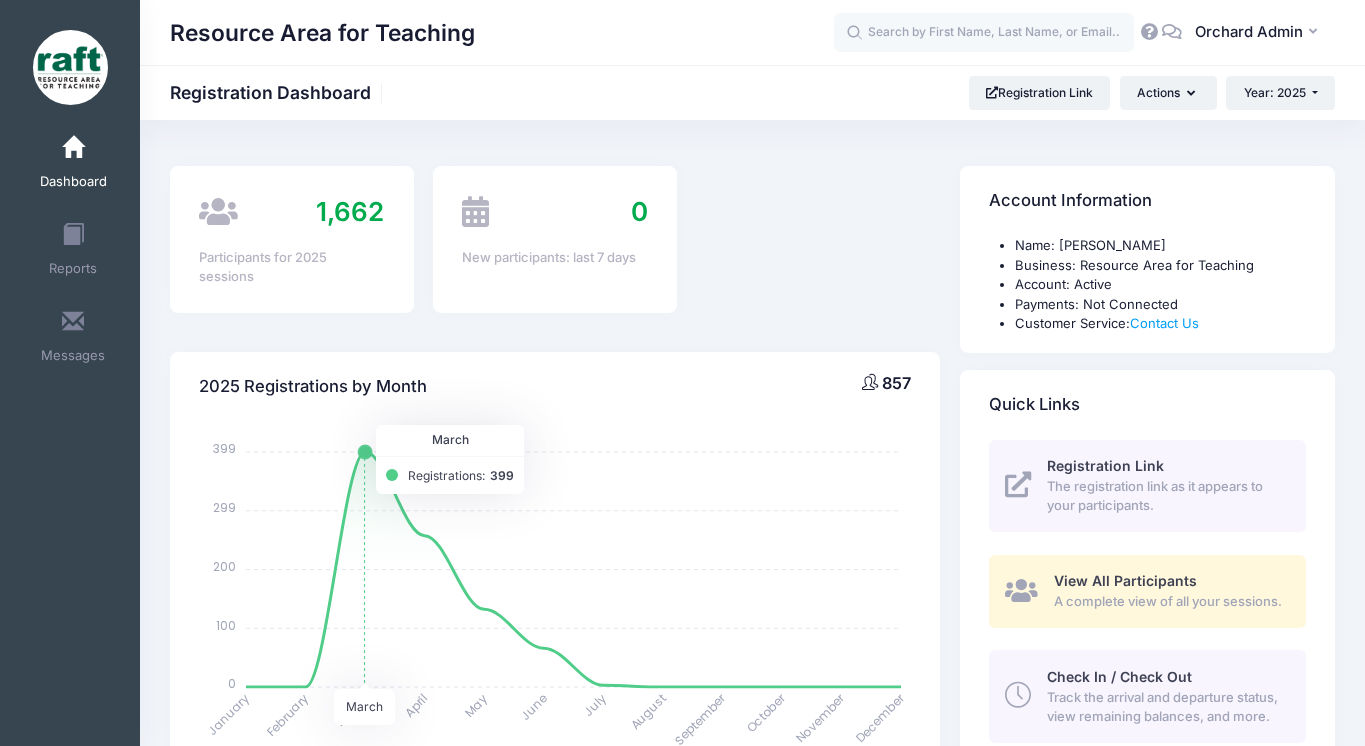 click on "January January February February March March April April May May June June July July August August September September October October November November December December 399 399 299 299 200 200 100 100 0 0" 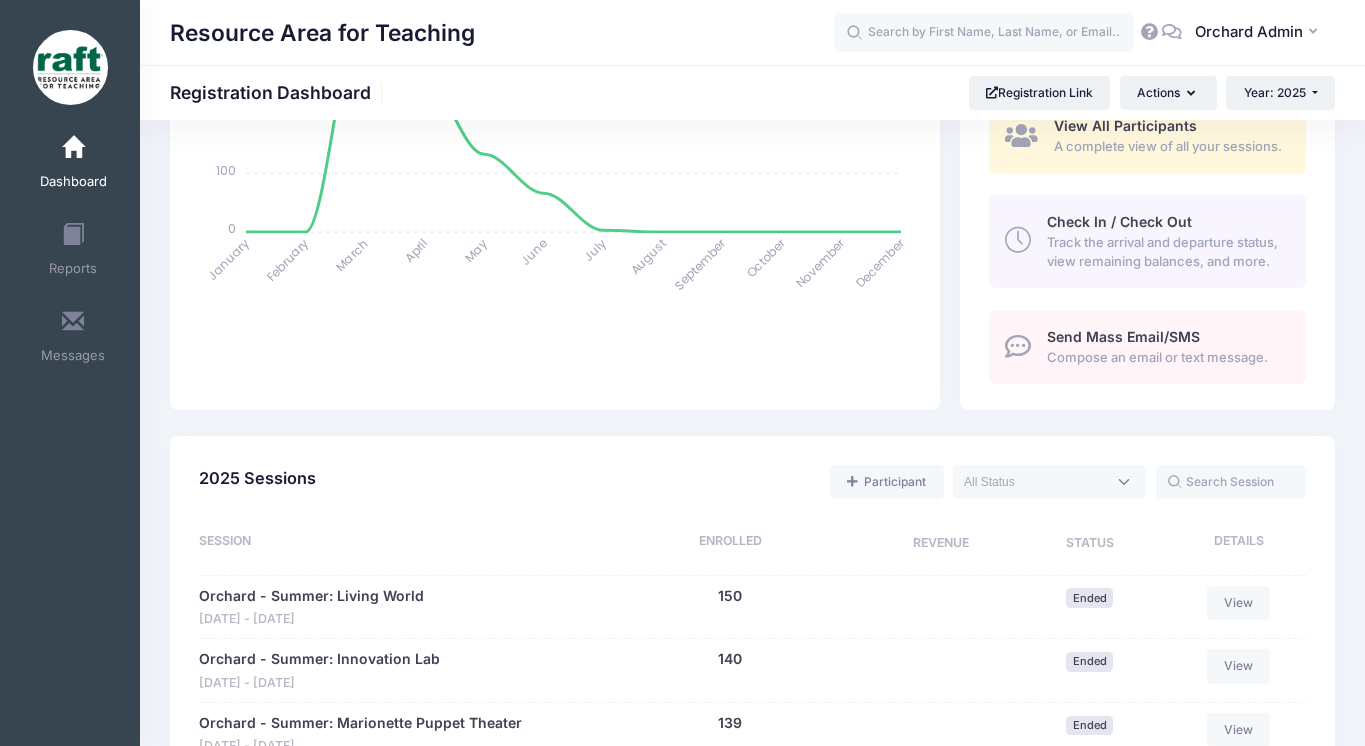 scroll, scrollTop: 446, scrollLeft: 0, axis: vertical 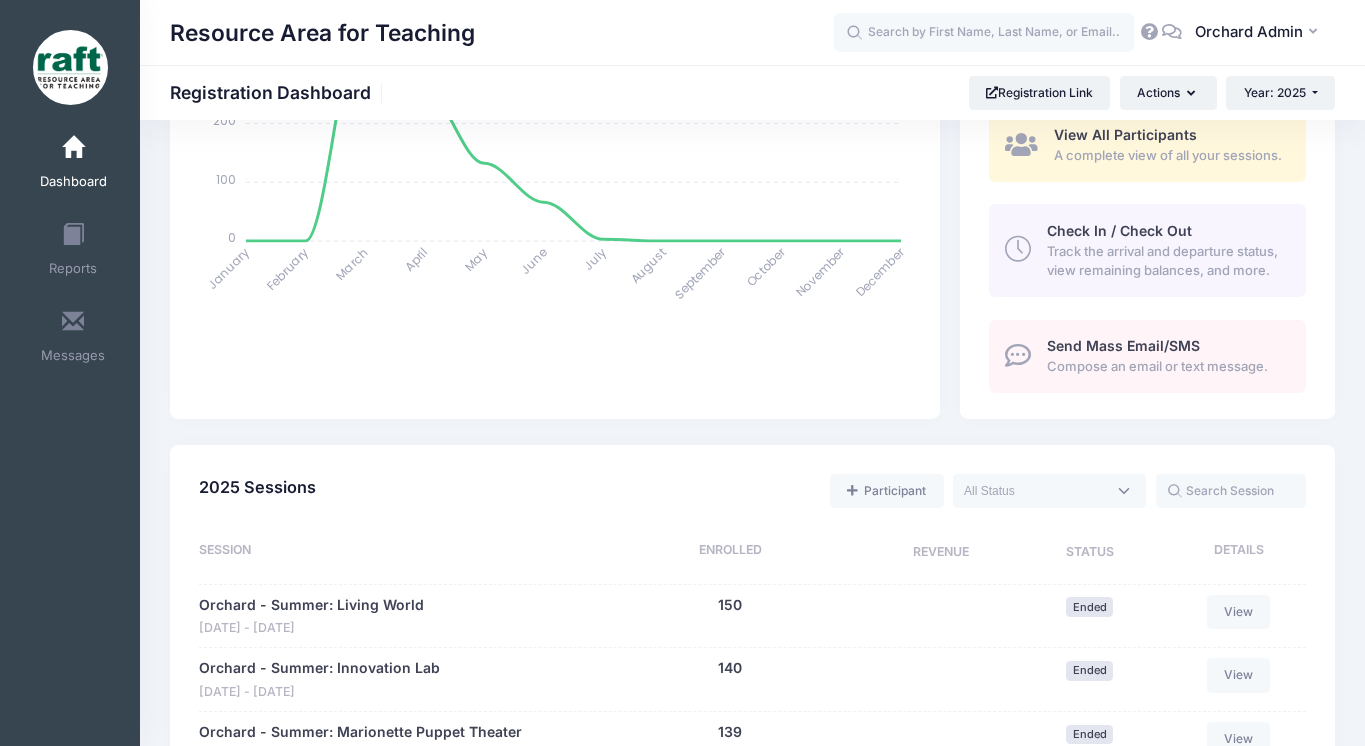 click on "Track the arrival and departure status, view remaining balances, and more." at bounding box center (1165, 261) 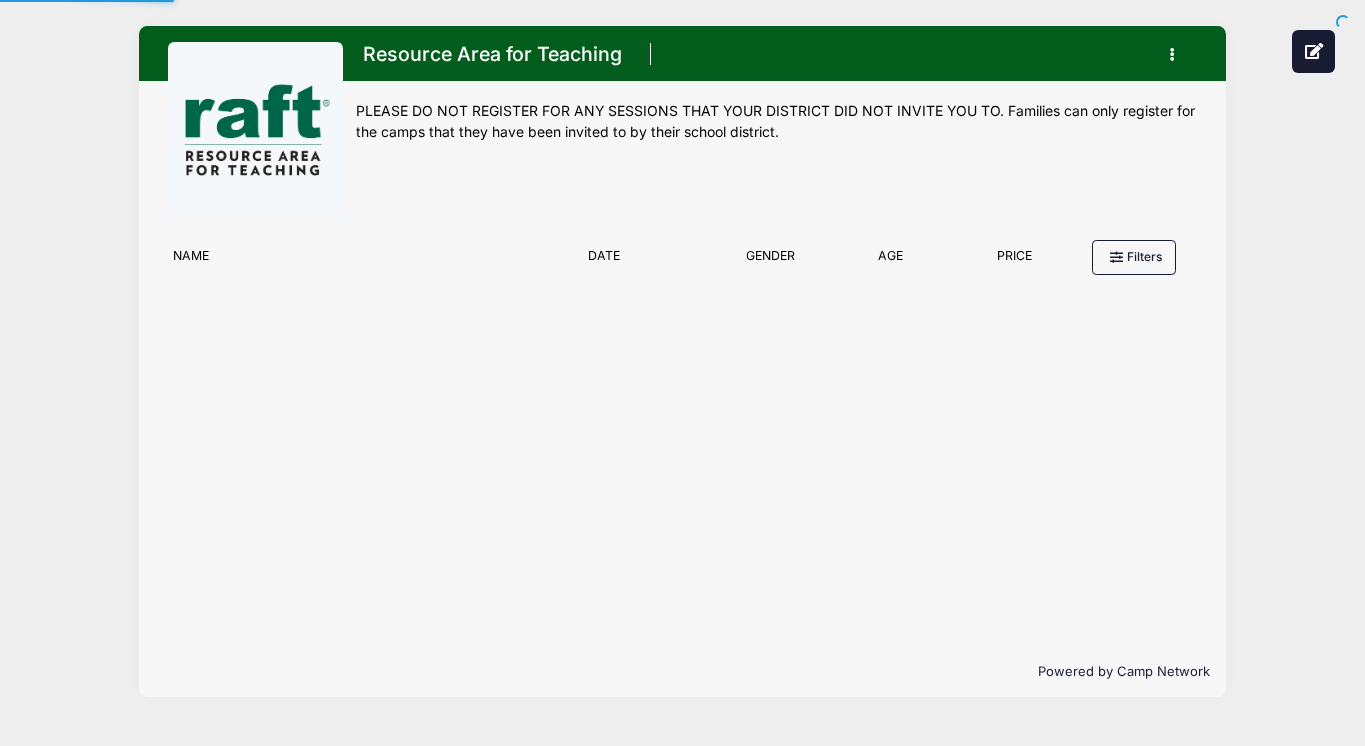 scroll, scrollTop: 0, scrollLeft: 0, axis: both 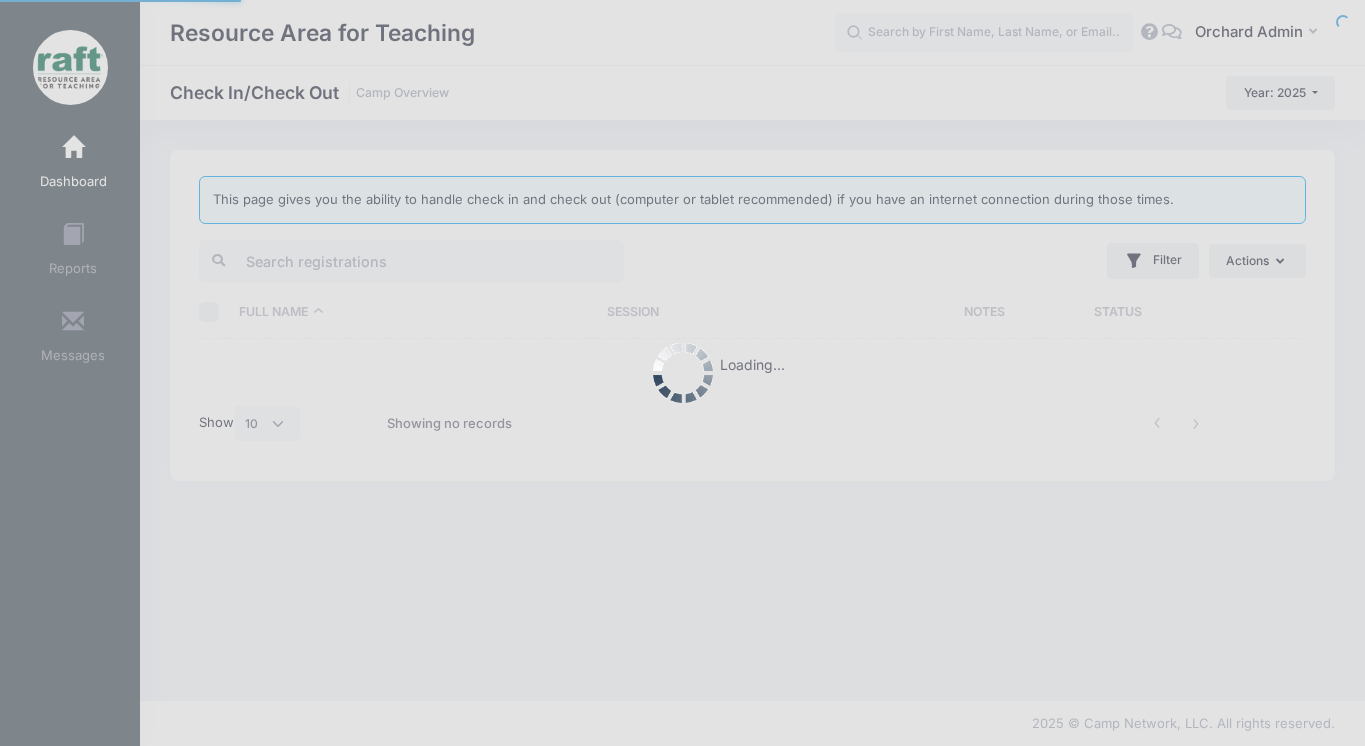 select on "10" 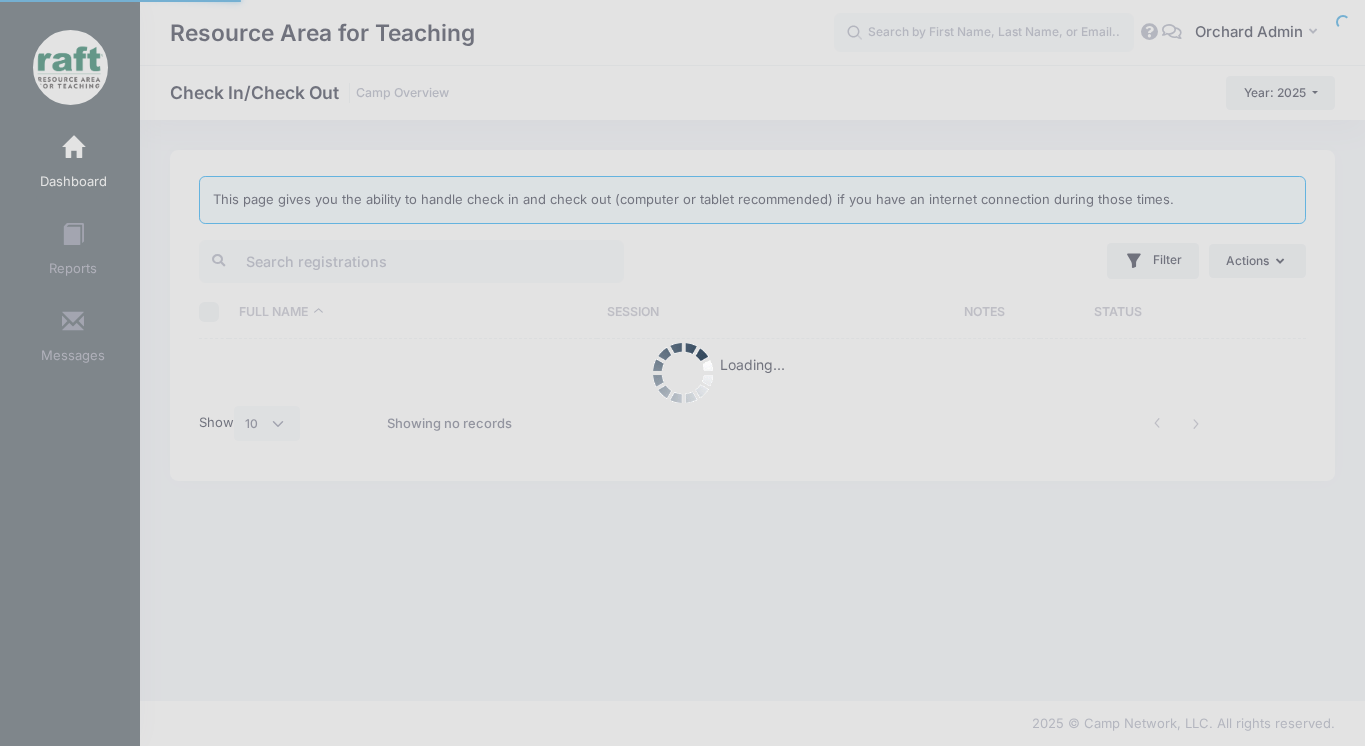 scroll, scrollTop: 0, scrollLeft: 0, axis: both 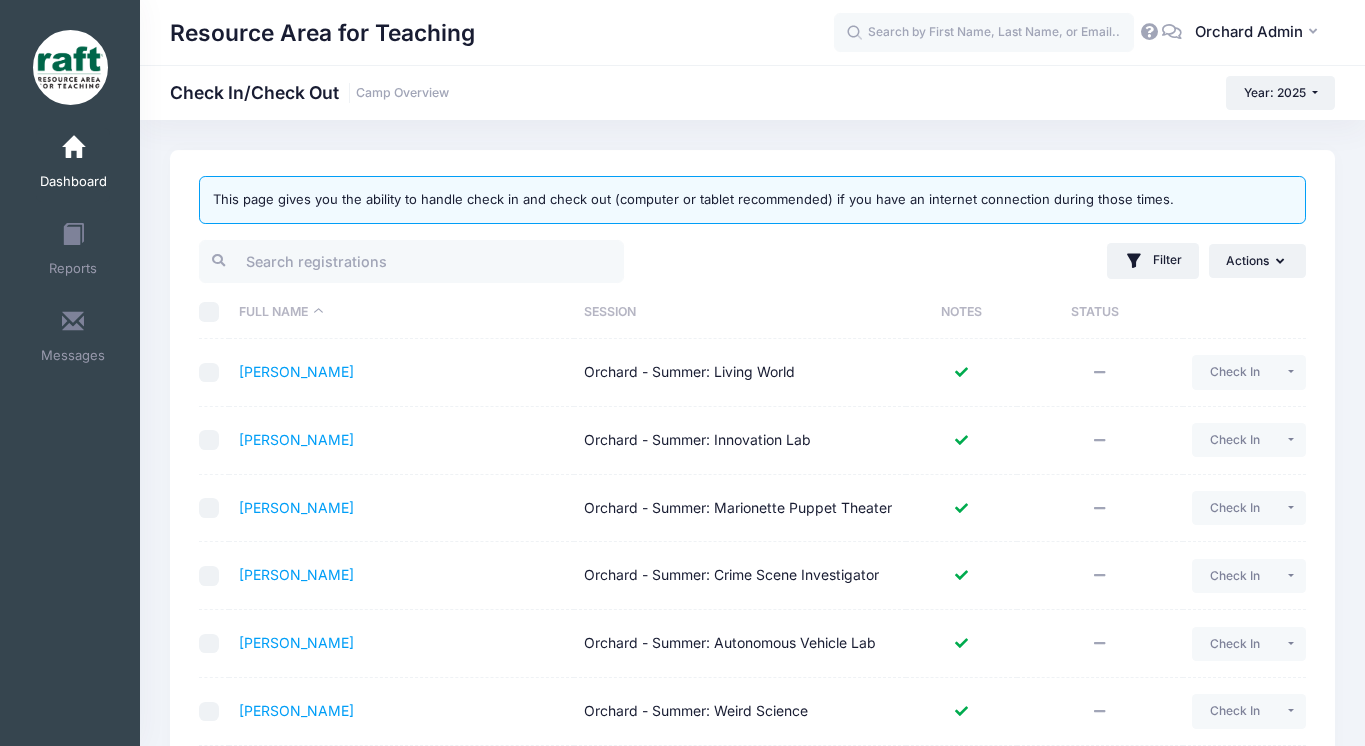 click on "Session" at bounding box center [740, 312] 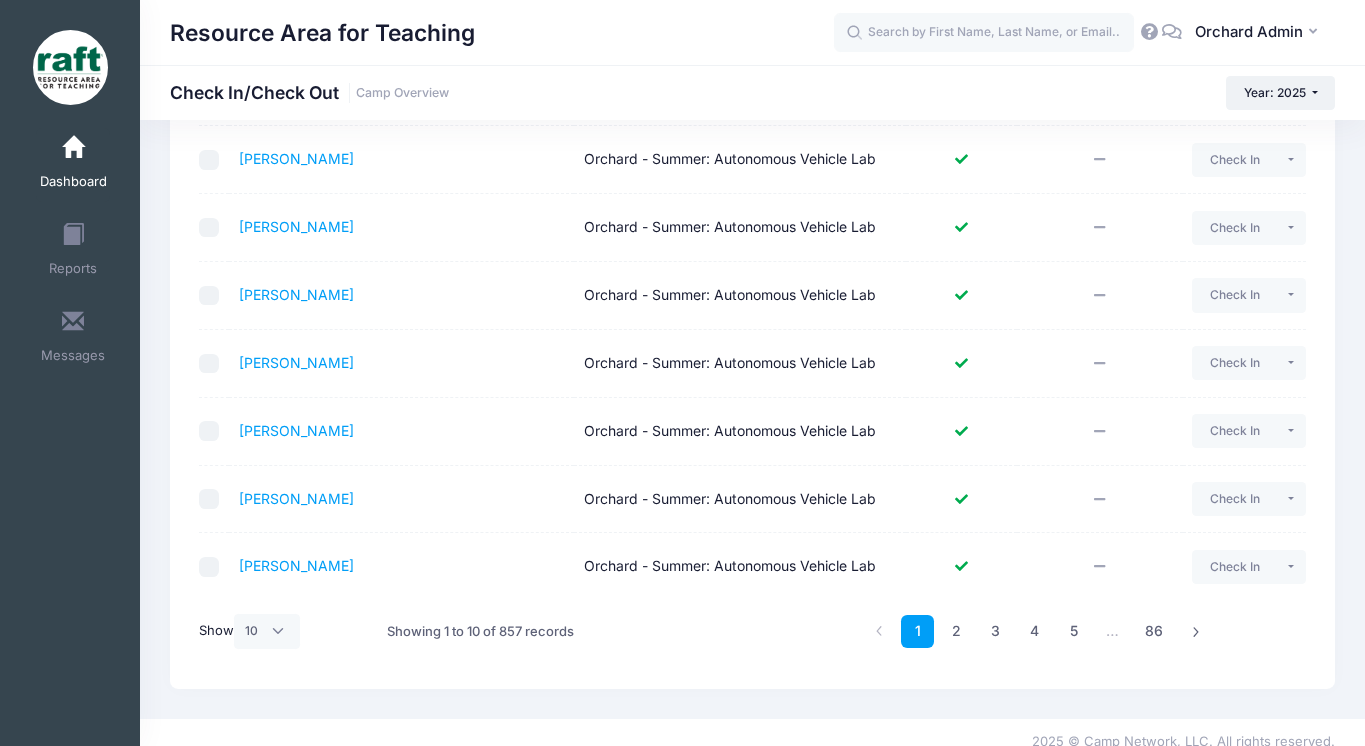 scroll, scrollTop: 434, scrollLeft: 0, axis: vertical 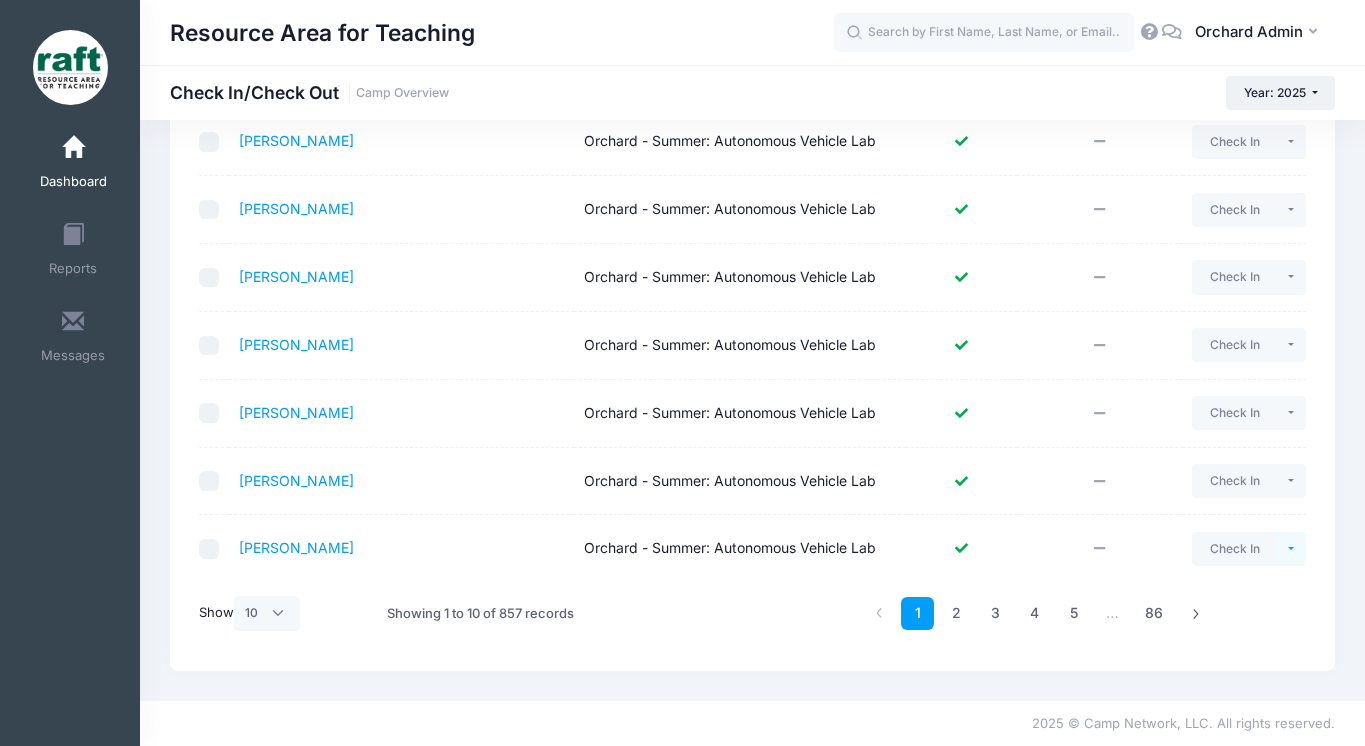 click at bounding box center [1291, 549] 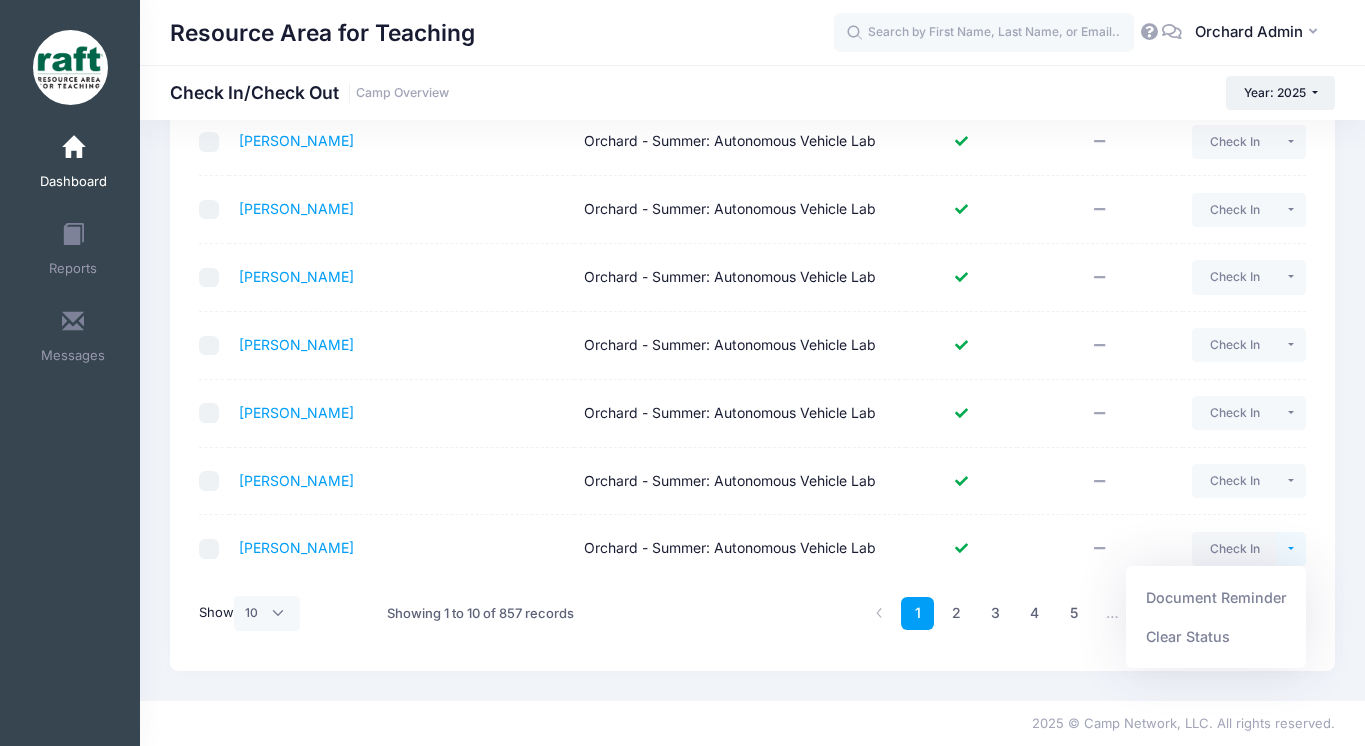 click on "1 2 3 4 5 … 86" at bounding box center [940, 613] 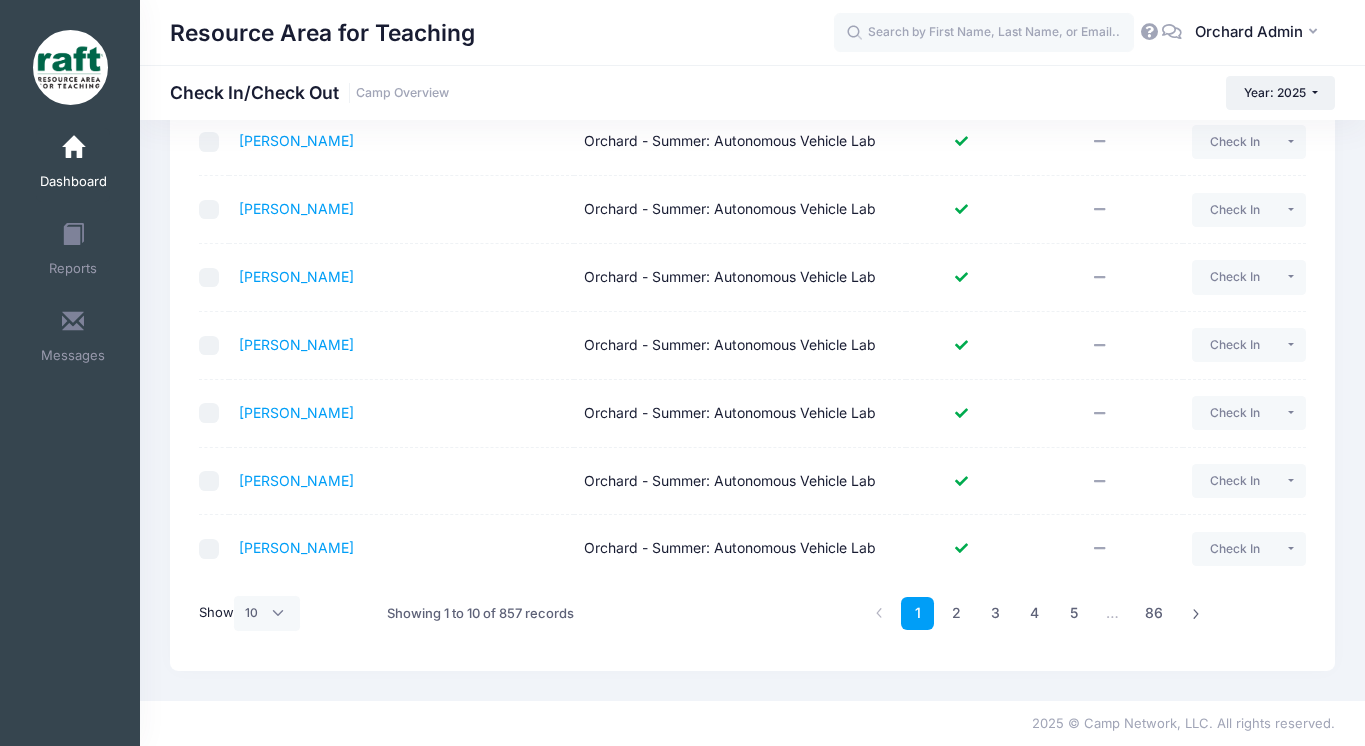 click on "This page gives you the ability to handle check in and check out (computer or tablet recommended) if you have an internet connection during those times.
Filter
Filter Options
Show:
Upcoming
Started
Completed
Session:
All Sessions" at bounding box center (752, 193) 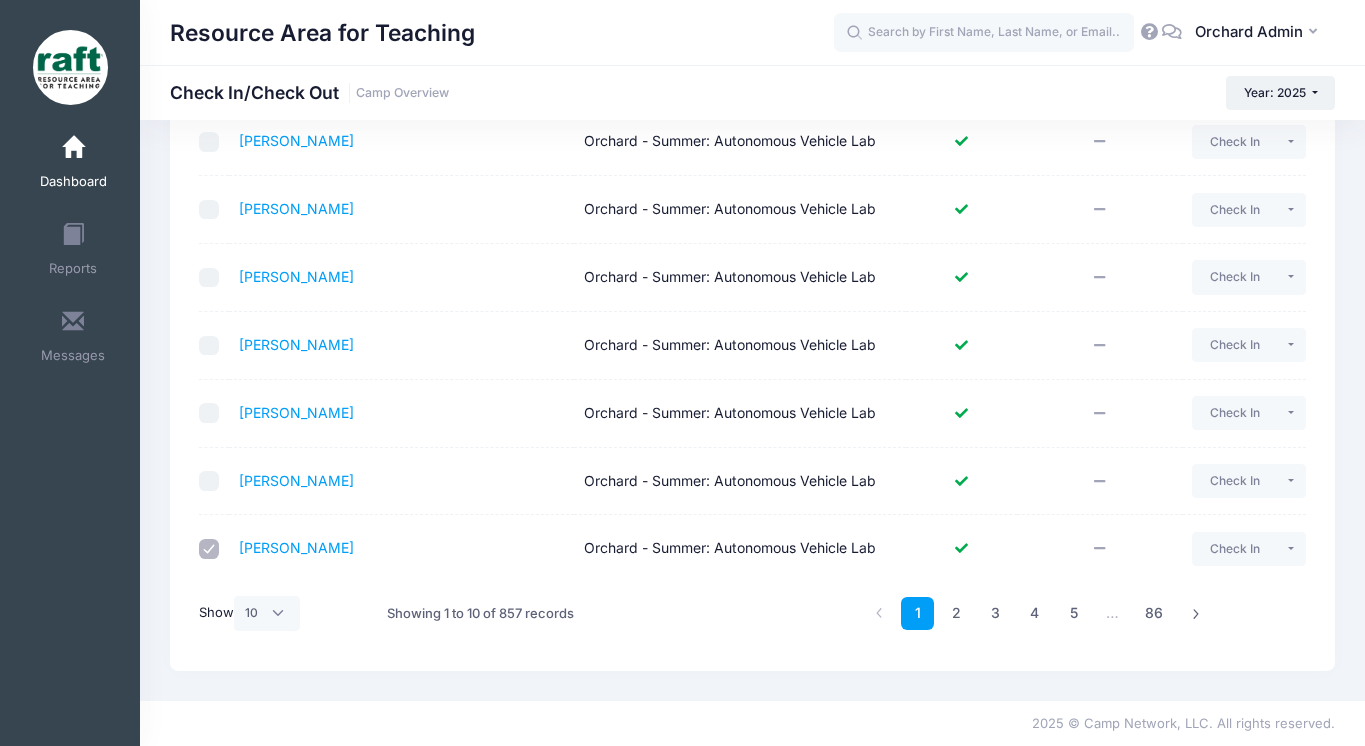 click on "Showing 1 to 10 of 857 records" at bounding box center (518, 613) 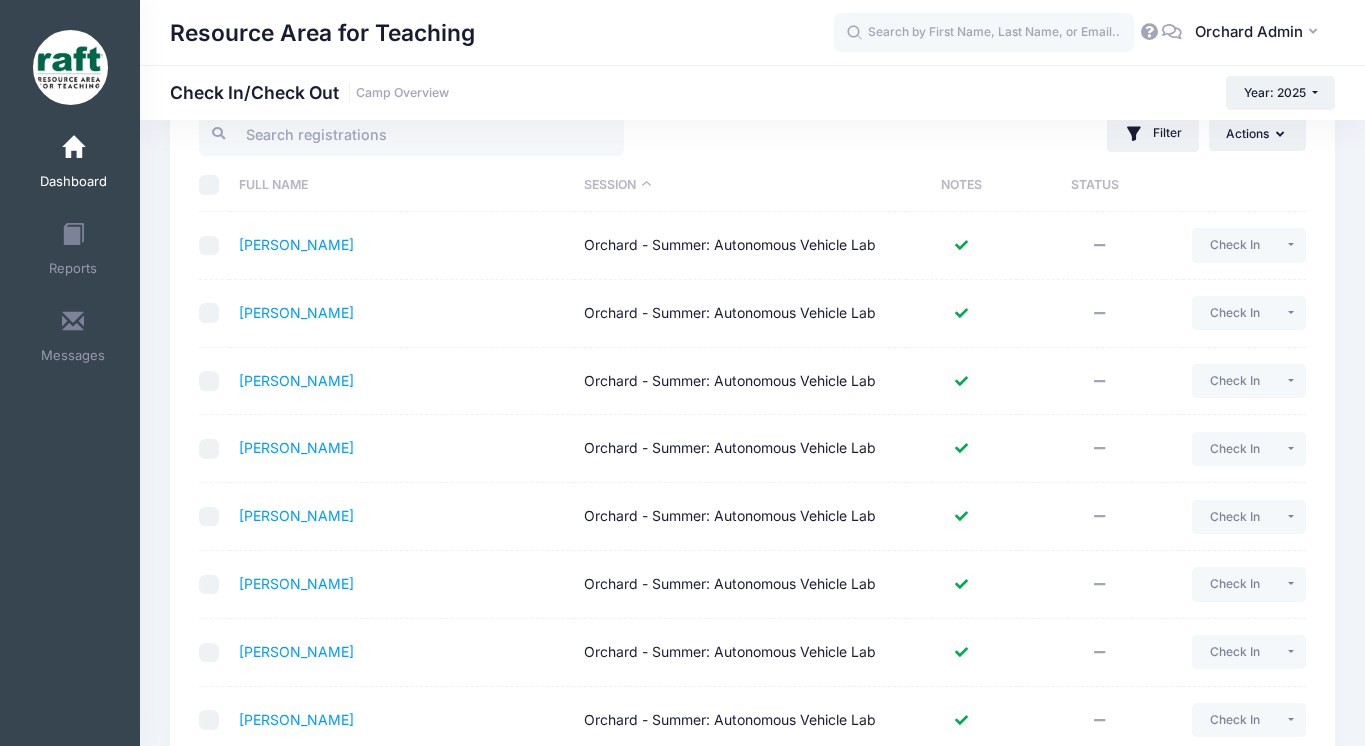 scroll, scrollTop: 0, scrollLeft: 0, axis: both 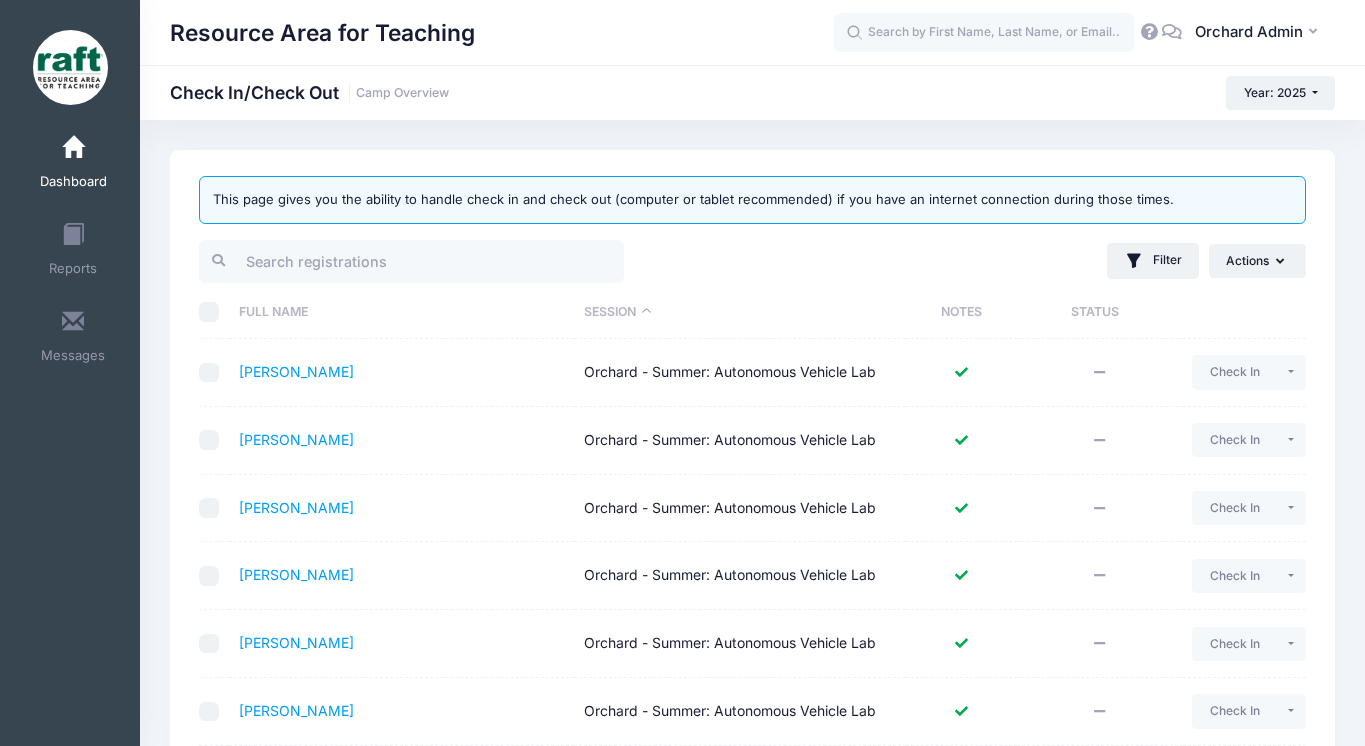 click on "Dashboard" at bounding box center [73, 182] 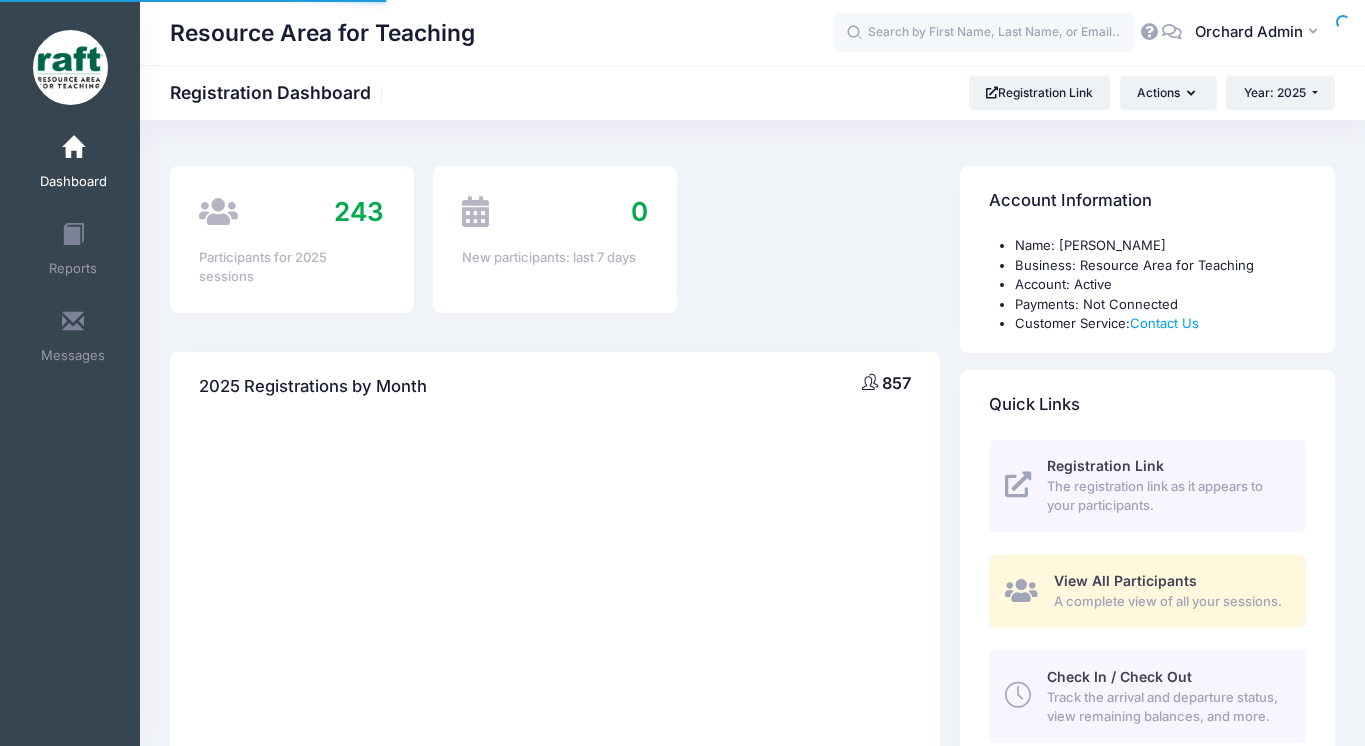scroll, scrollTop: 0, scrollLeft: 0, axis: both 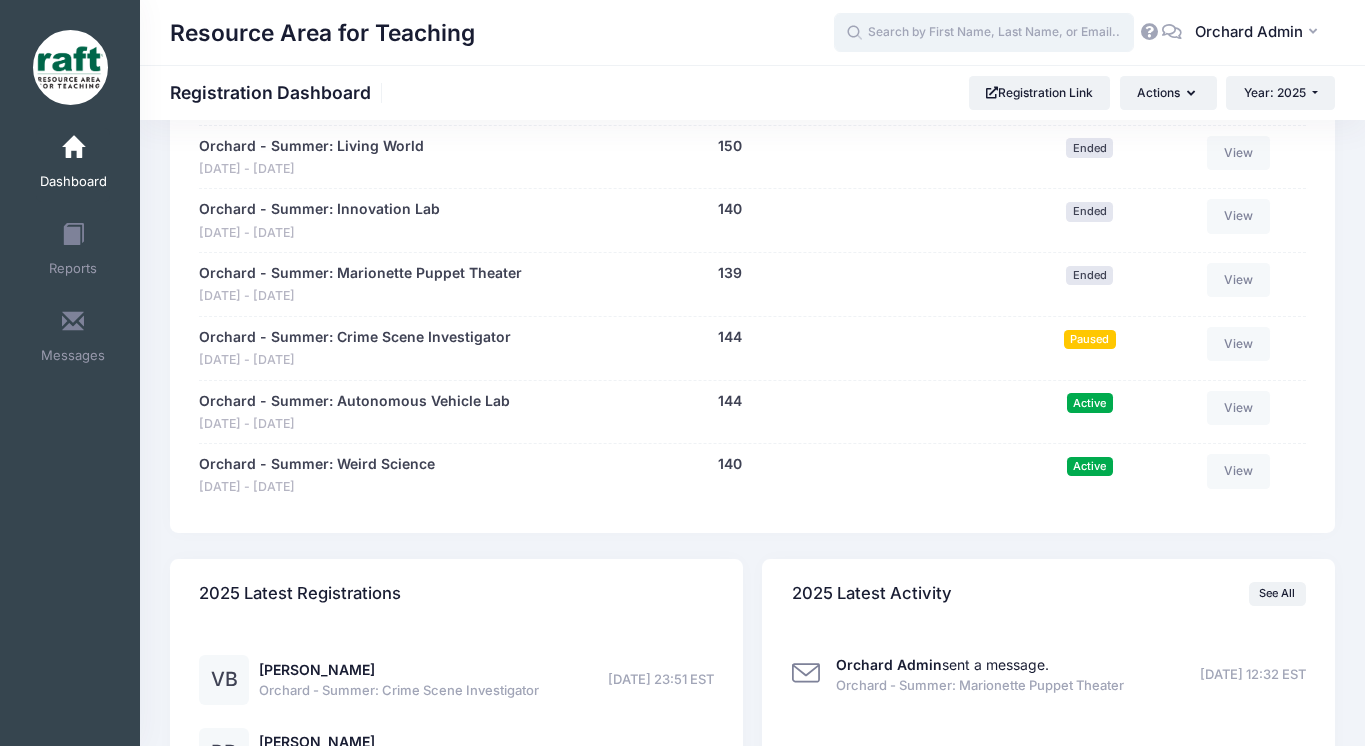 click at bounding box center (984, 33) 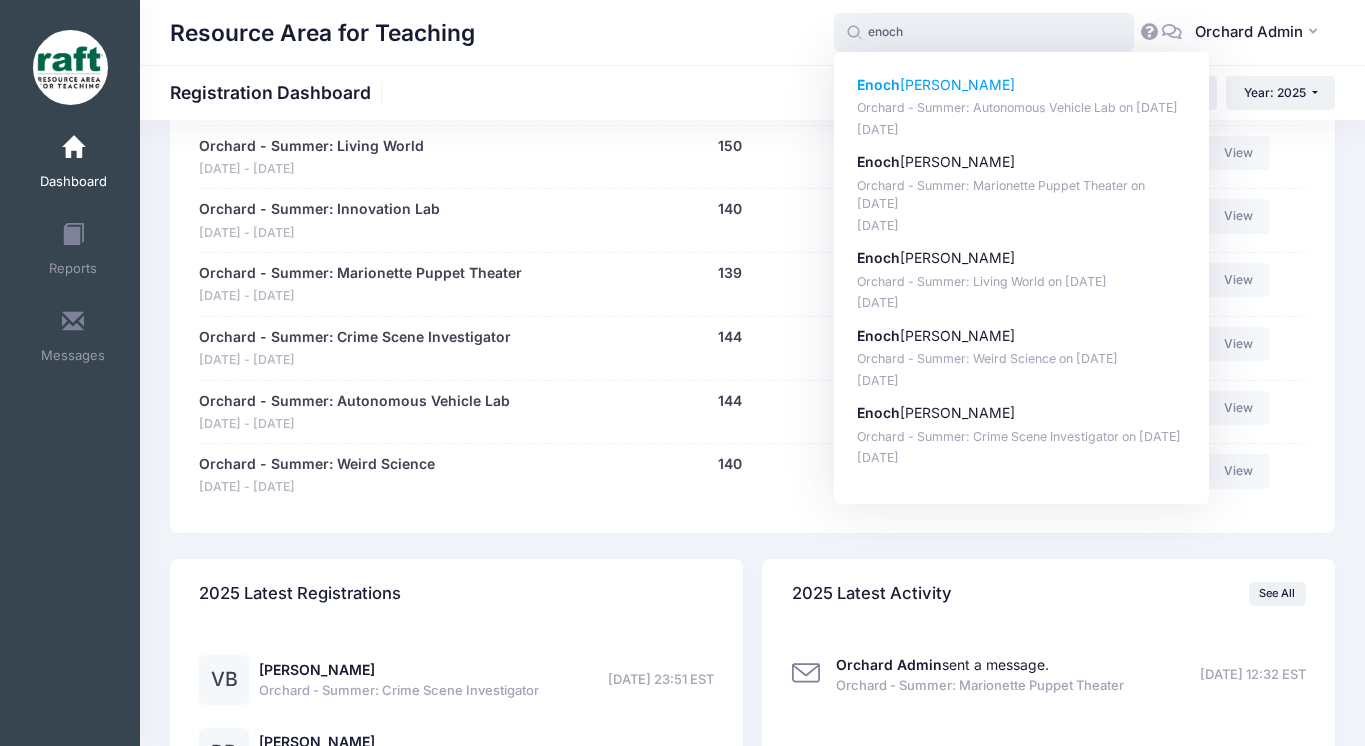 click on "Enoch" 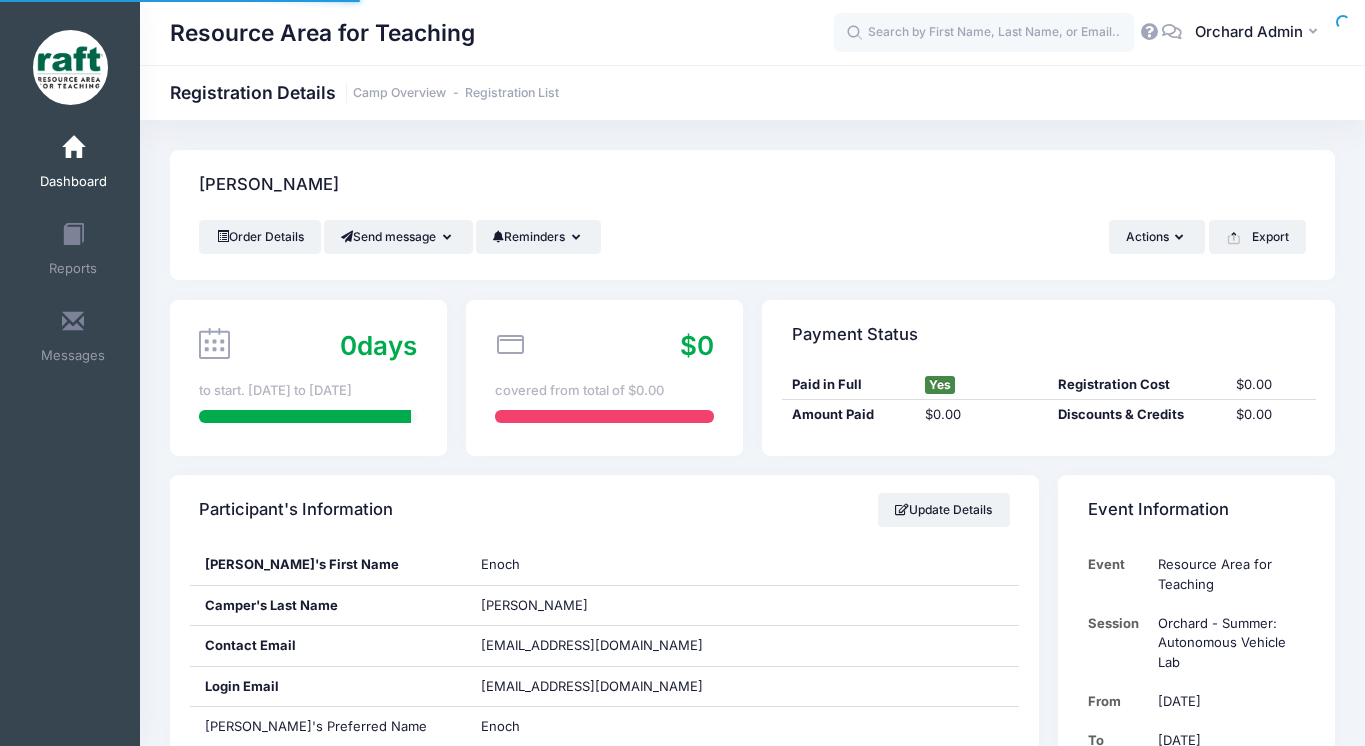 scroll, scrollTop: 0, scrollLeft: 0, axis: both 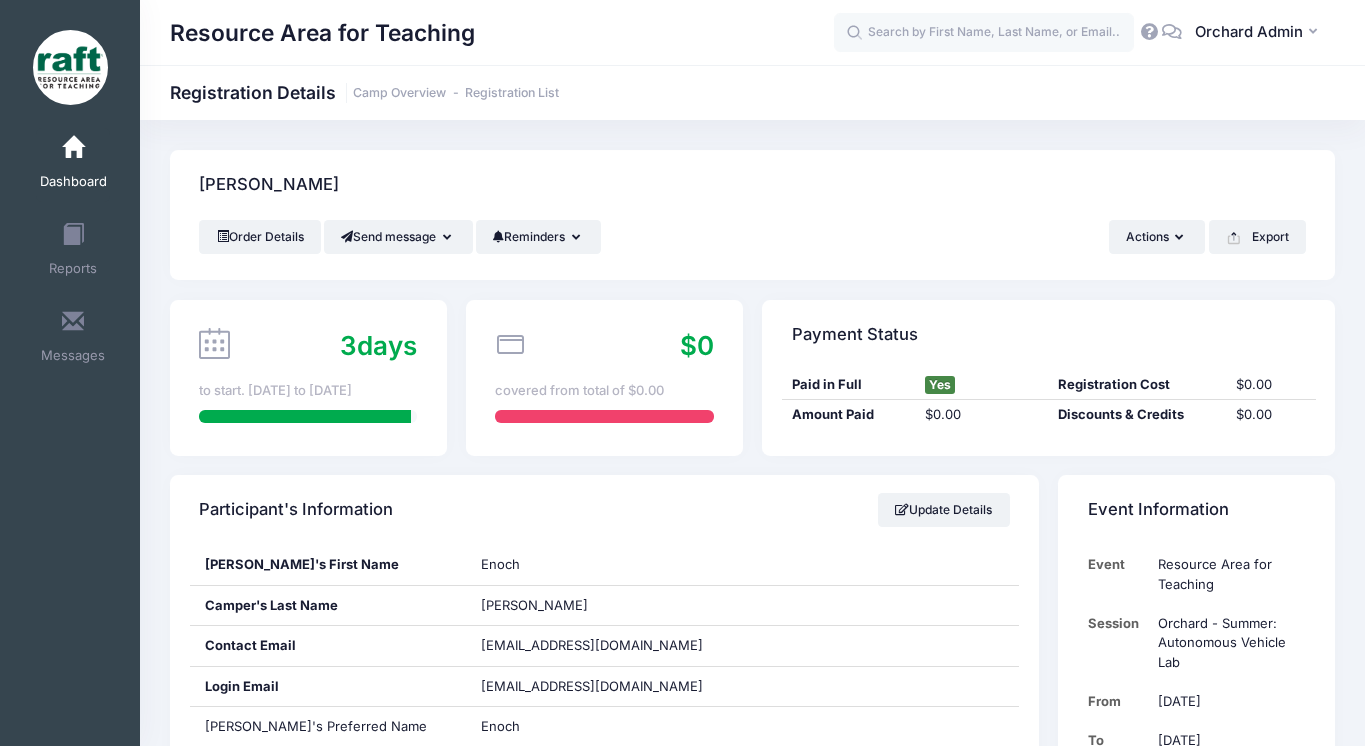 click on "Order Details
Send message      Send Email
Send SMS
Reminders      Send Payment Reminder
Send Document Reminder
Actions      Refund" at bounding box center (752, 250) 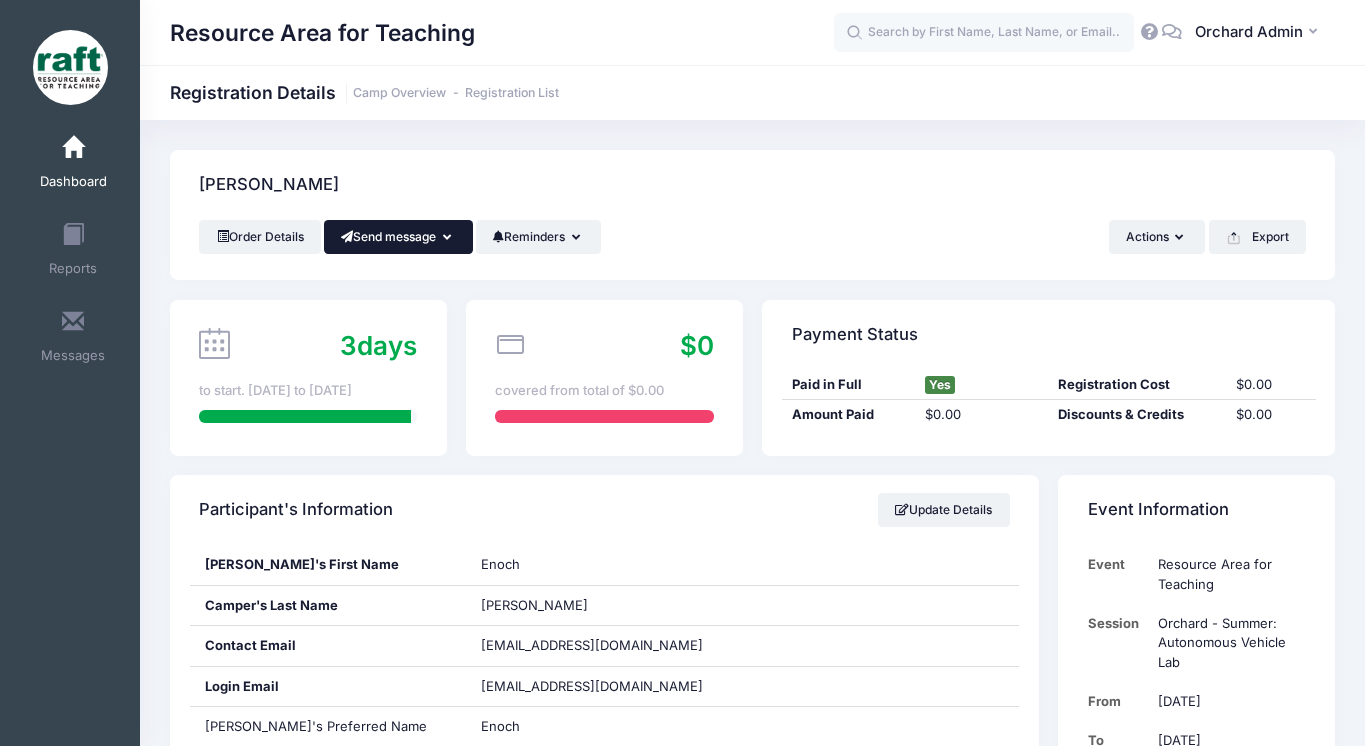 click on "Send message" at bounding box center (398, 237) 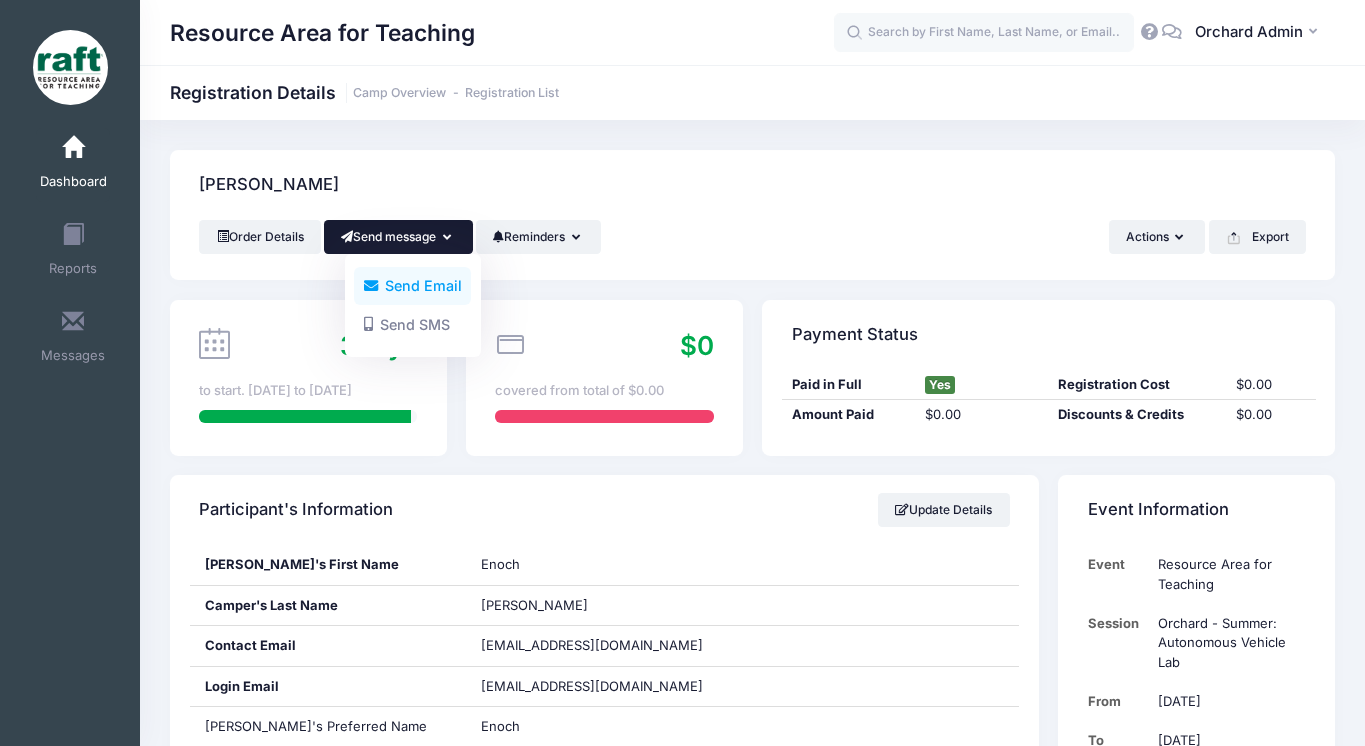 click on "Send Email" at bounding box center (412, 286) 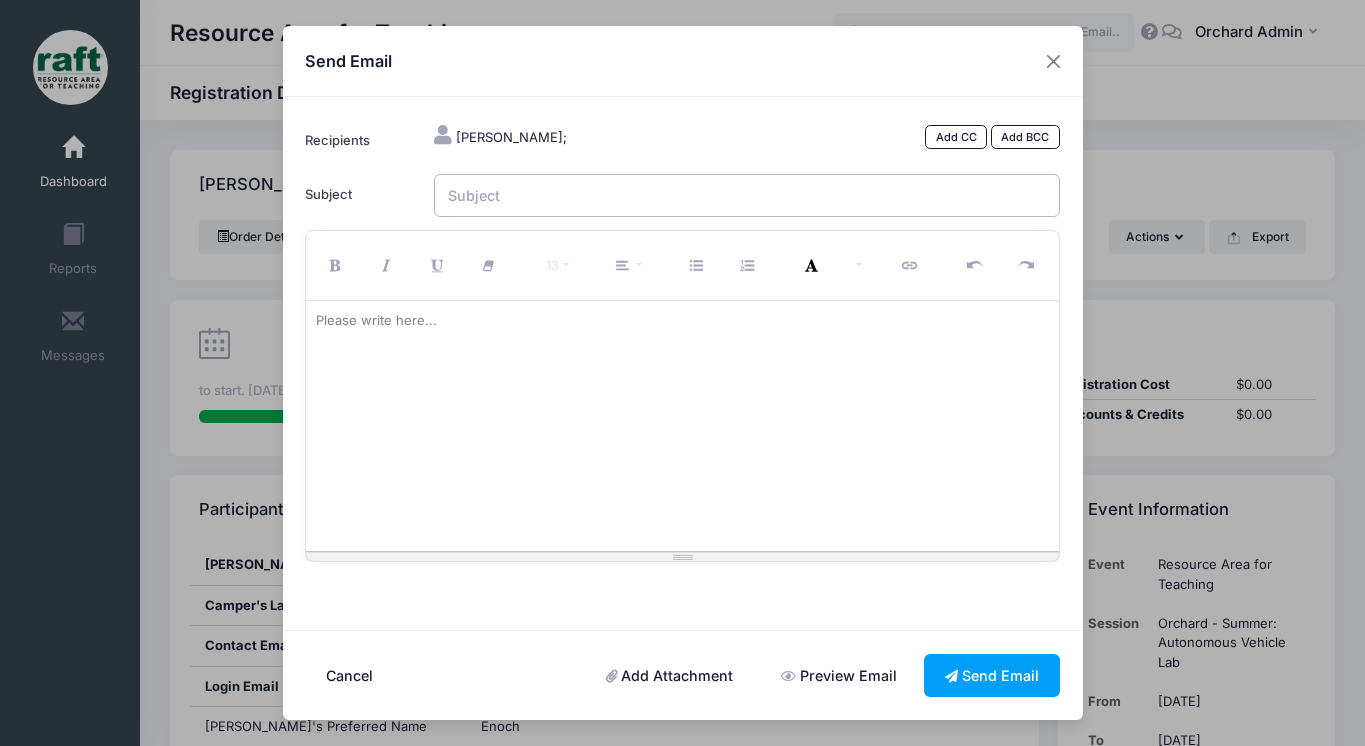 click on "Subject" at bounding box center (747, 195) 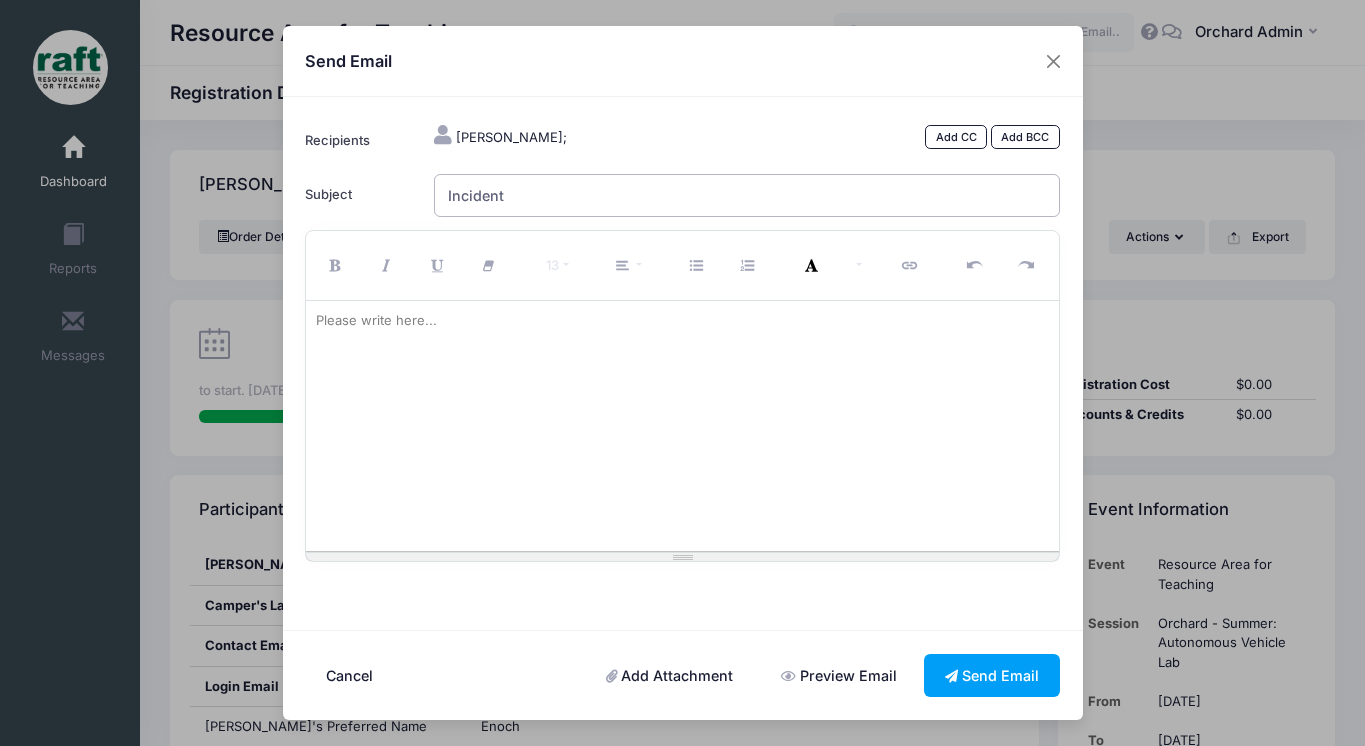 type on "Incident" 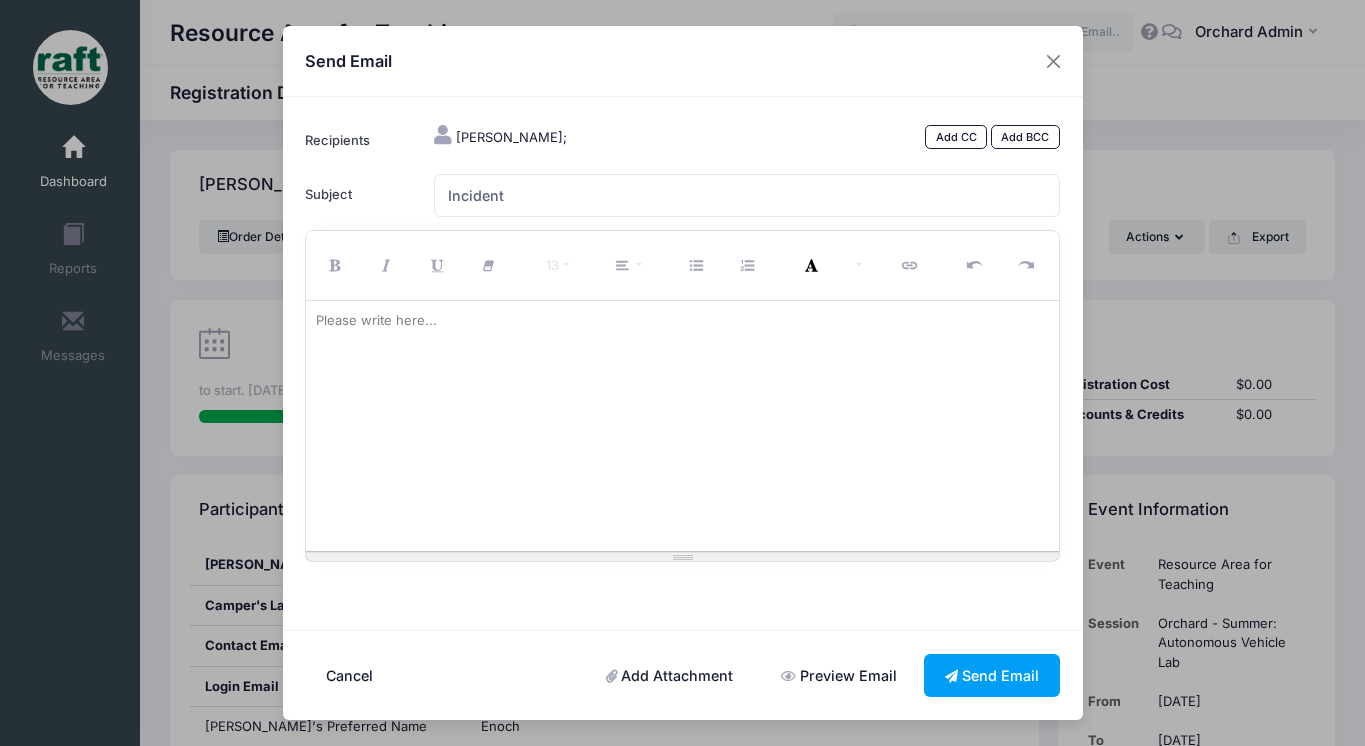 type 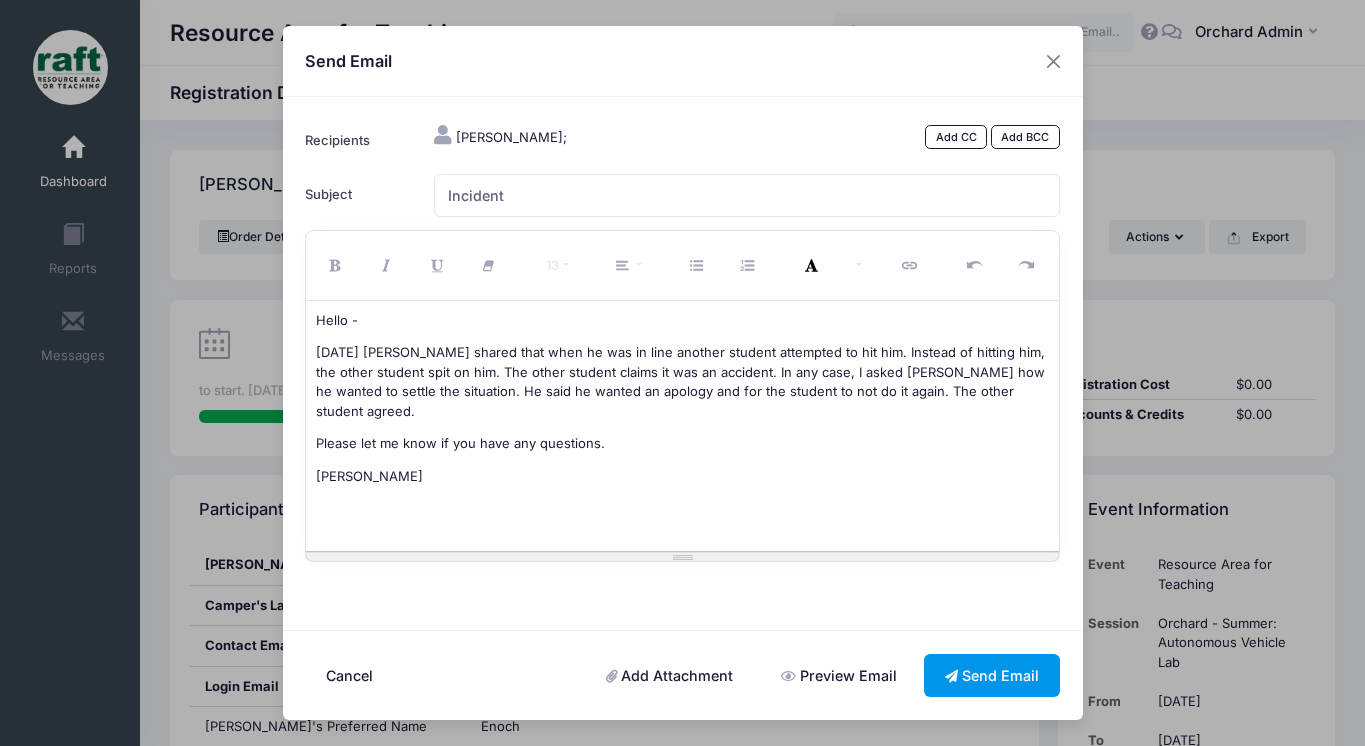 click on "Send Email" at bounding box center [992, 675] 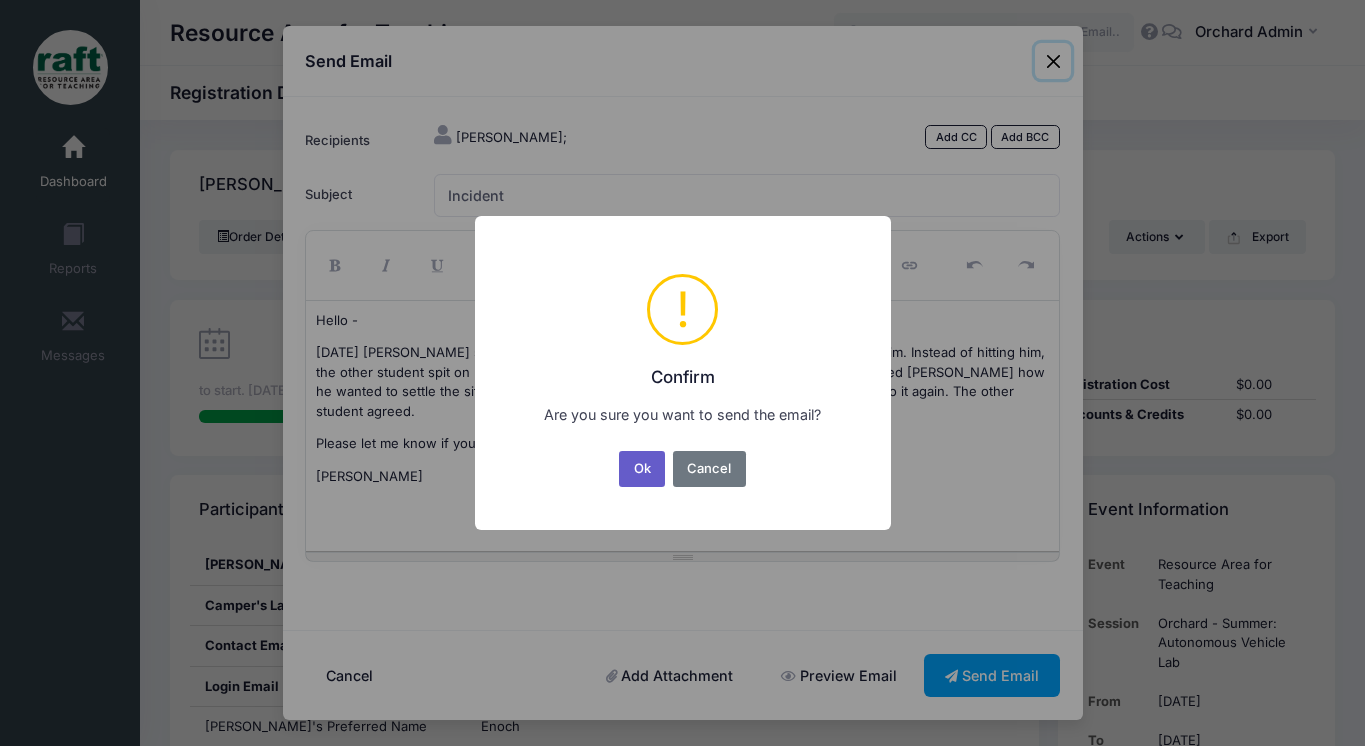 click on "Ok" at bounding box center [642, 469] 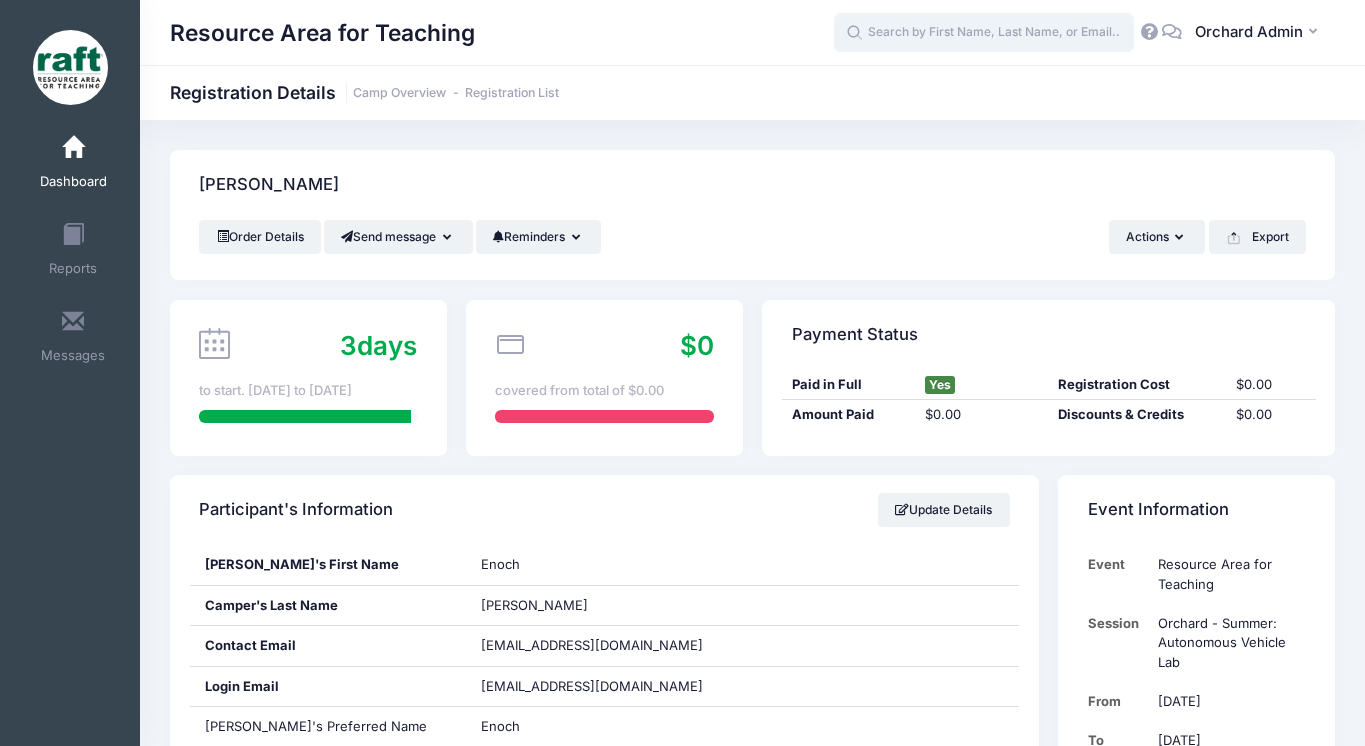 click at bounding box center [984, 33] 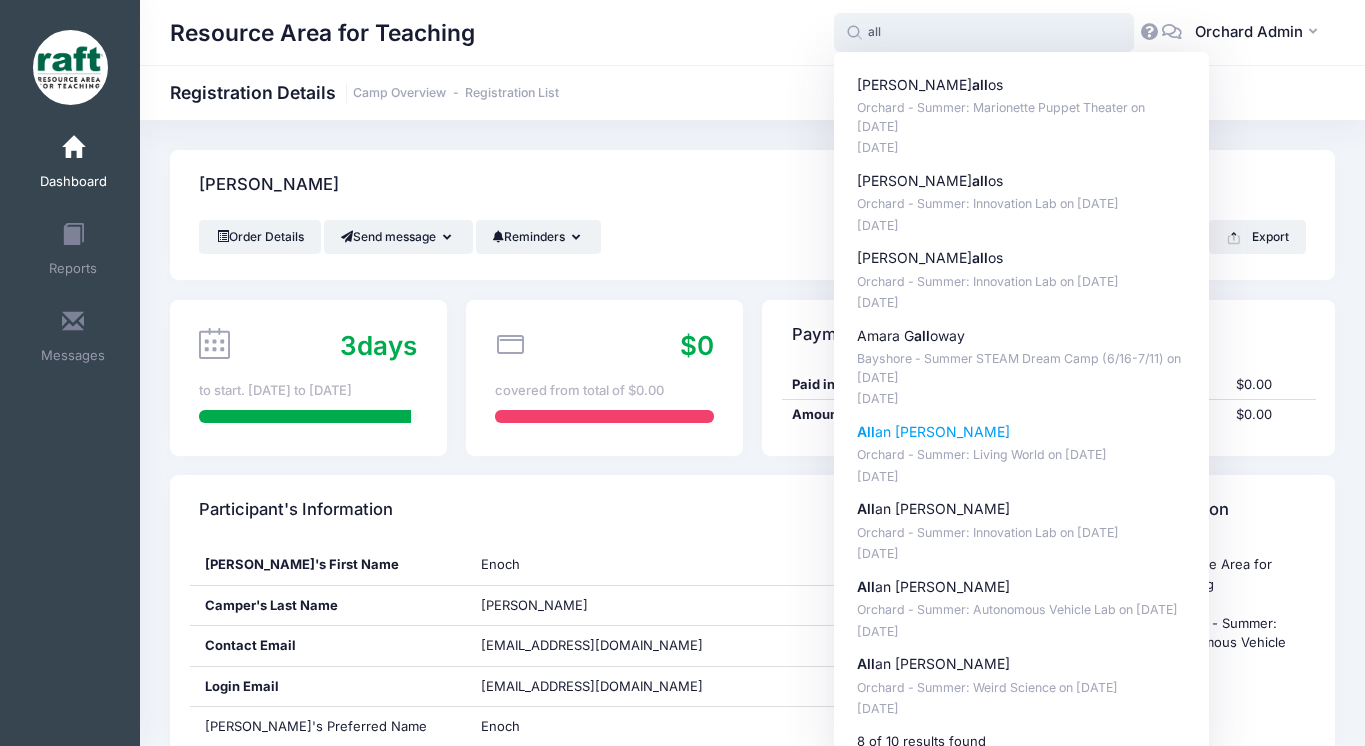 click on "All an Esparza" at bounding box center [1022, 432] 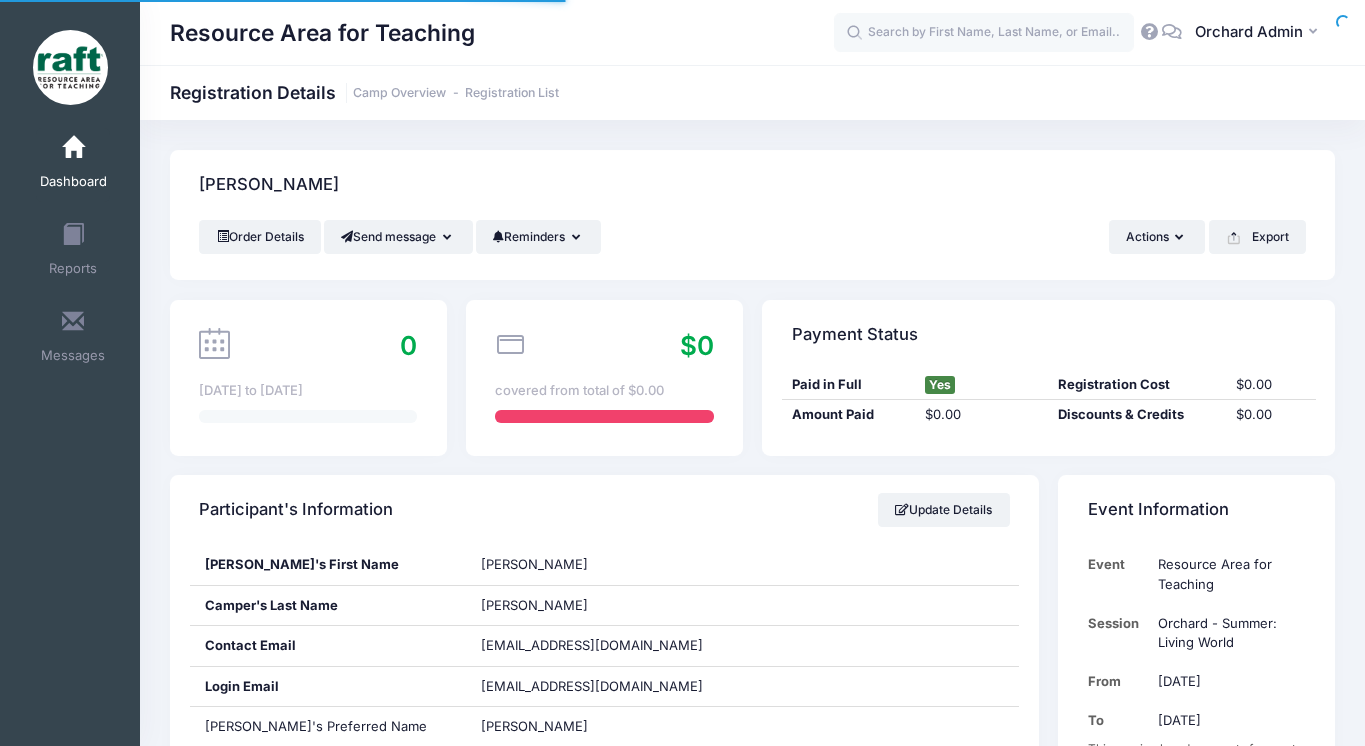 scroll, scrollTop: 0, scrollLeft: 0, axis: both 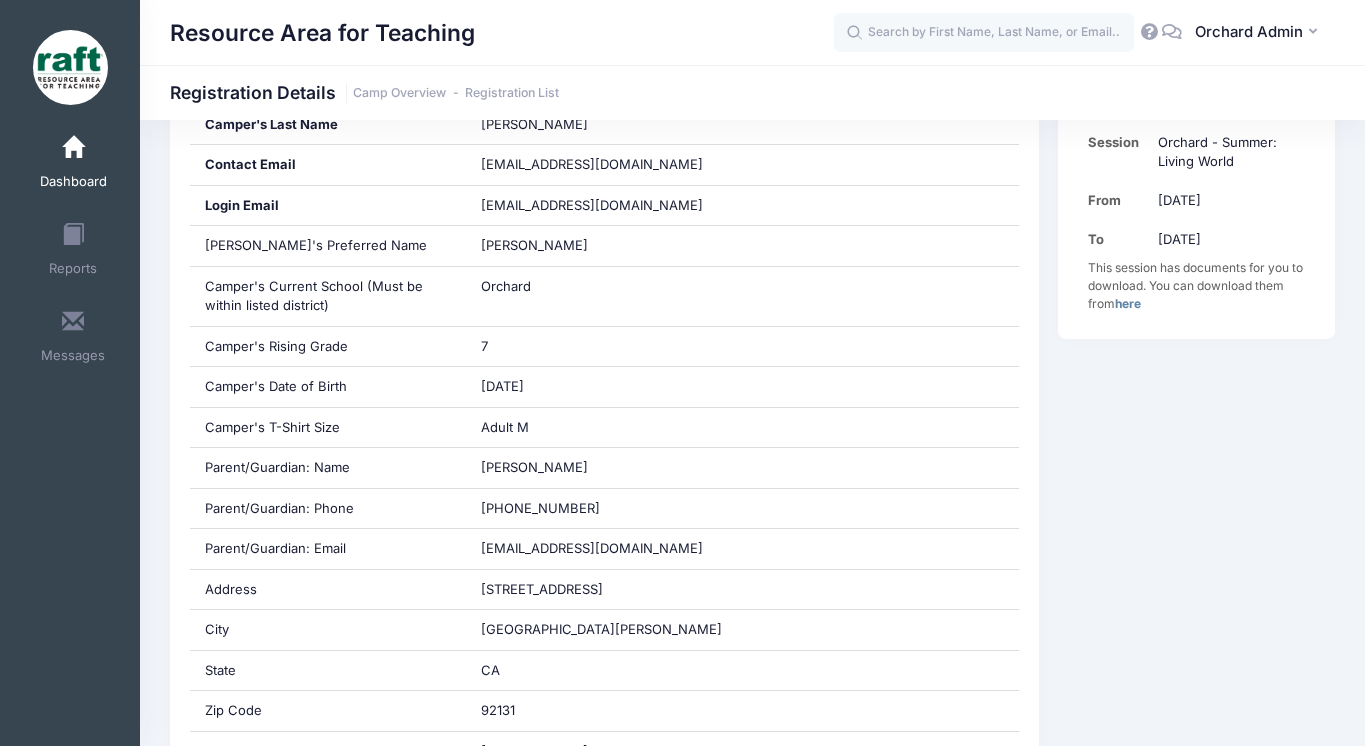click on "Parent/Guardian: Phone" at bounding box center [328, 509] 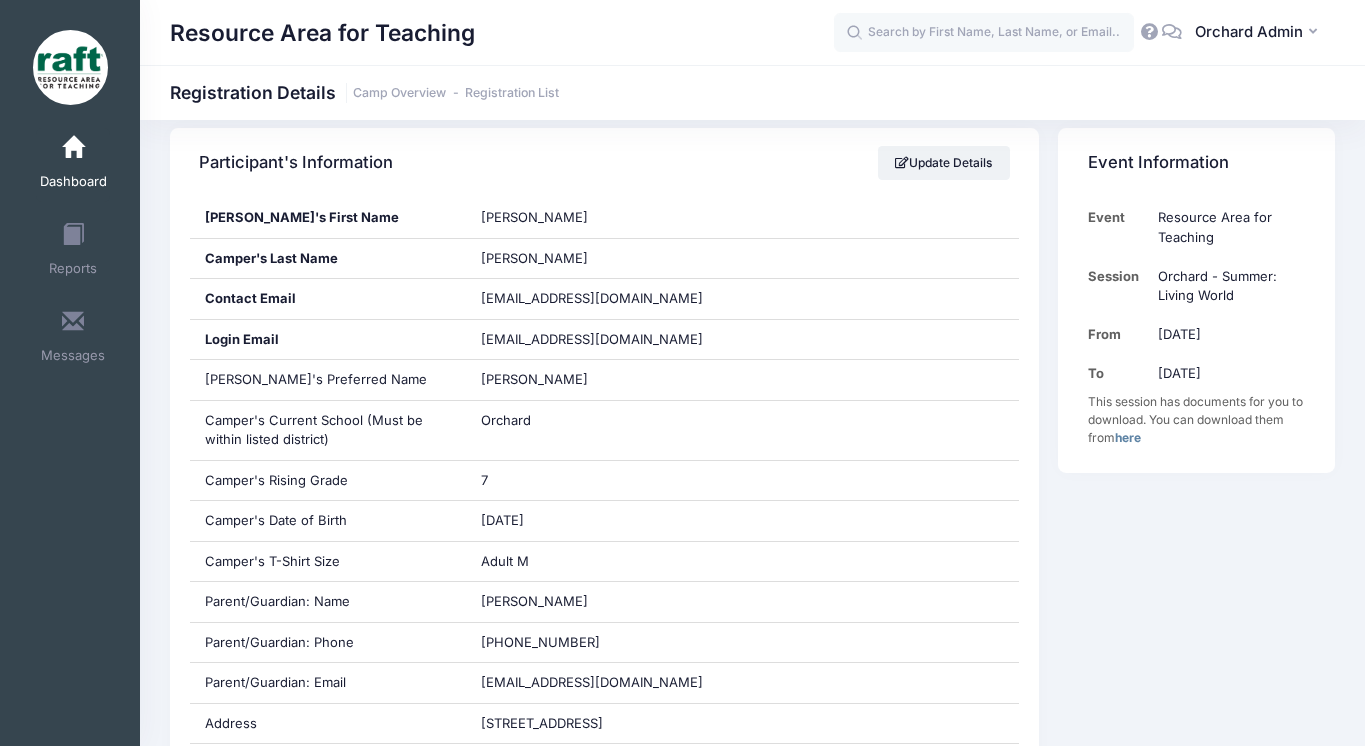scroll, scrollTop: 344, scrollLeft: 0, axis: vertical 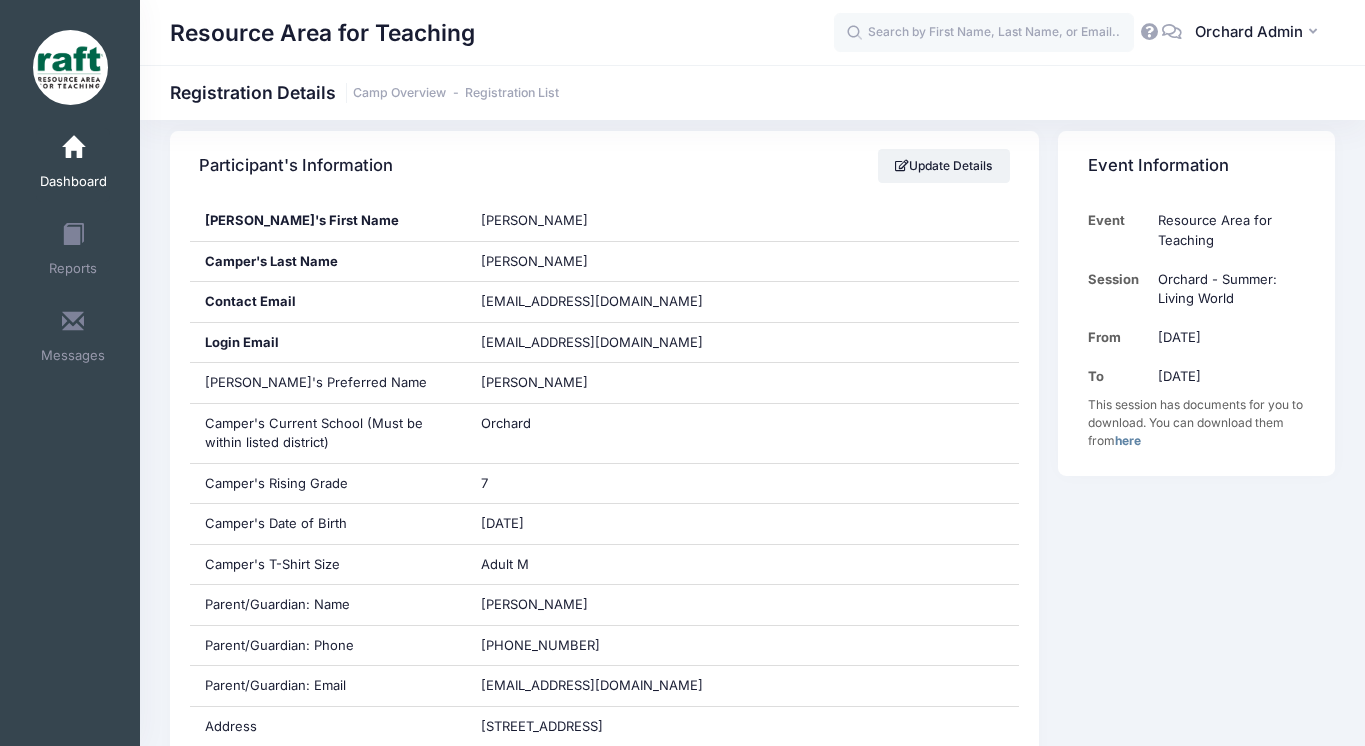 click on "Camper's Date of Birth" at bounding box center (328, 524) 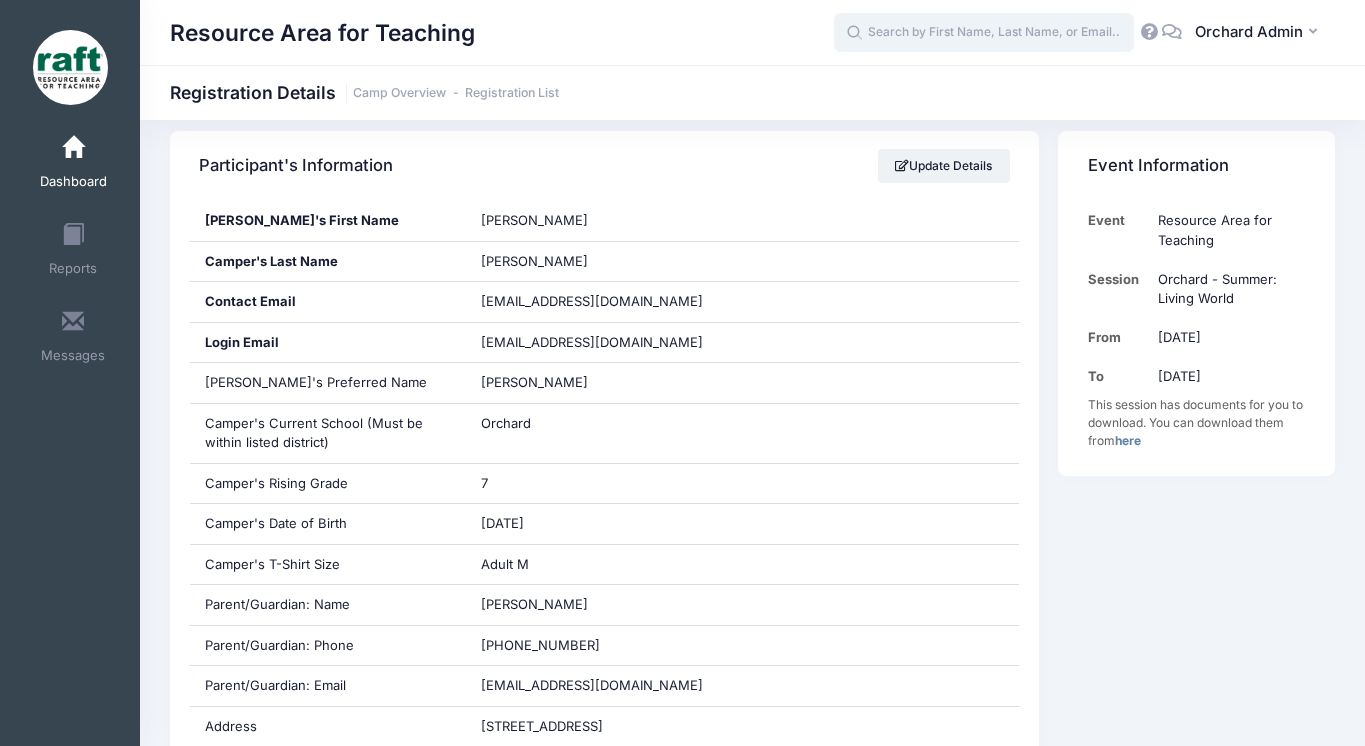 click at bounding box center (984, 33) 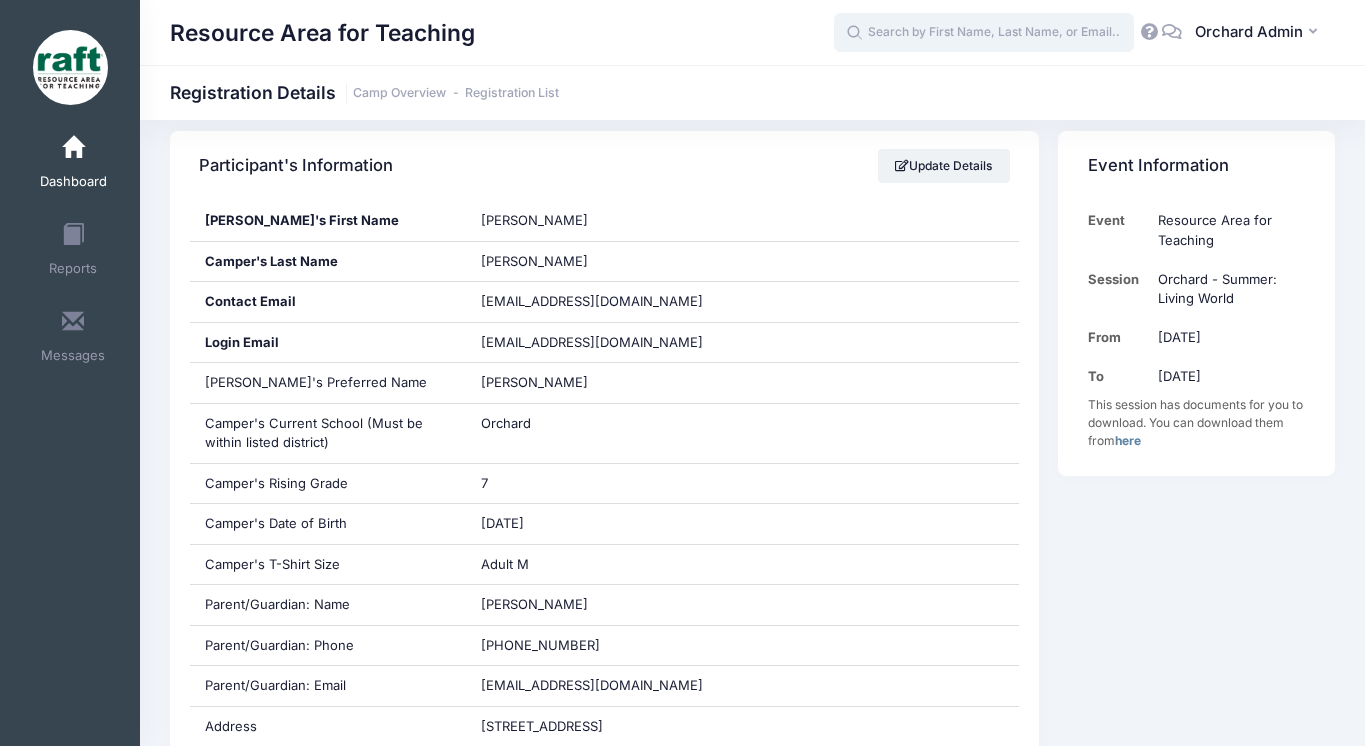 type on "h" 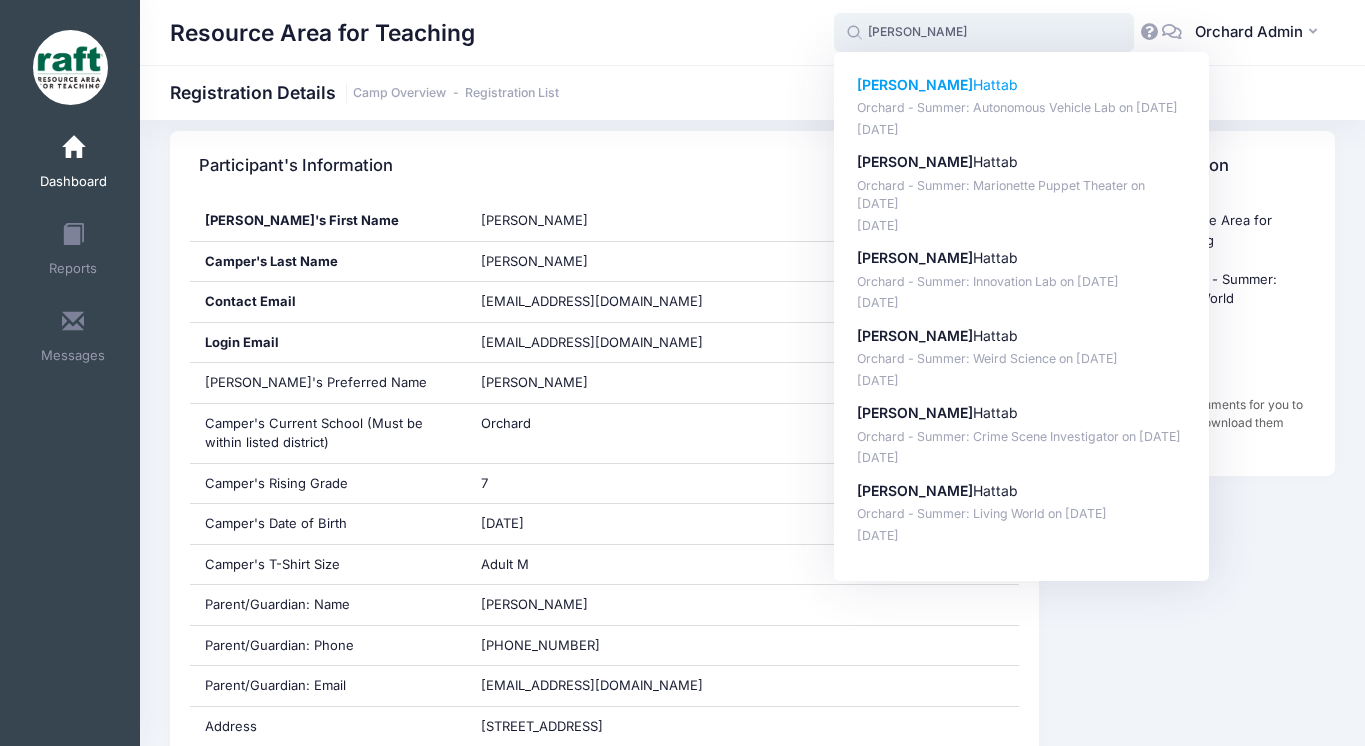 click on "Orchard - Summer: Autonomous Vehicle Lab on [DATE]" at bounding box center (1022, 108) 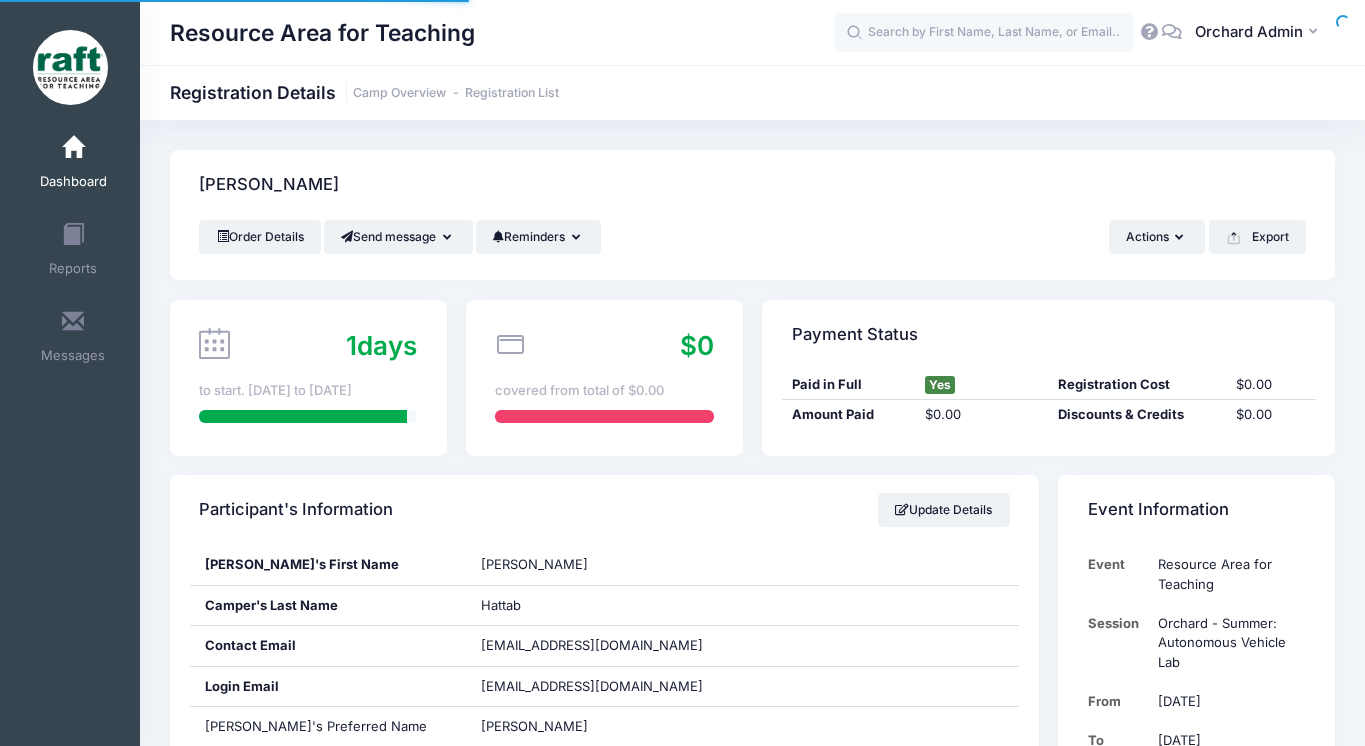 scroll, scrollTop: 0, scrollLeft: 0, axis: both 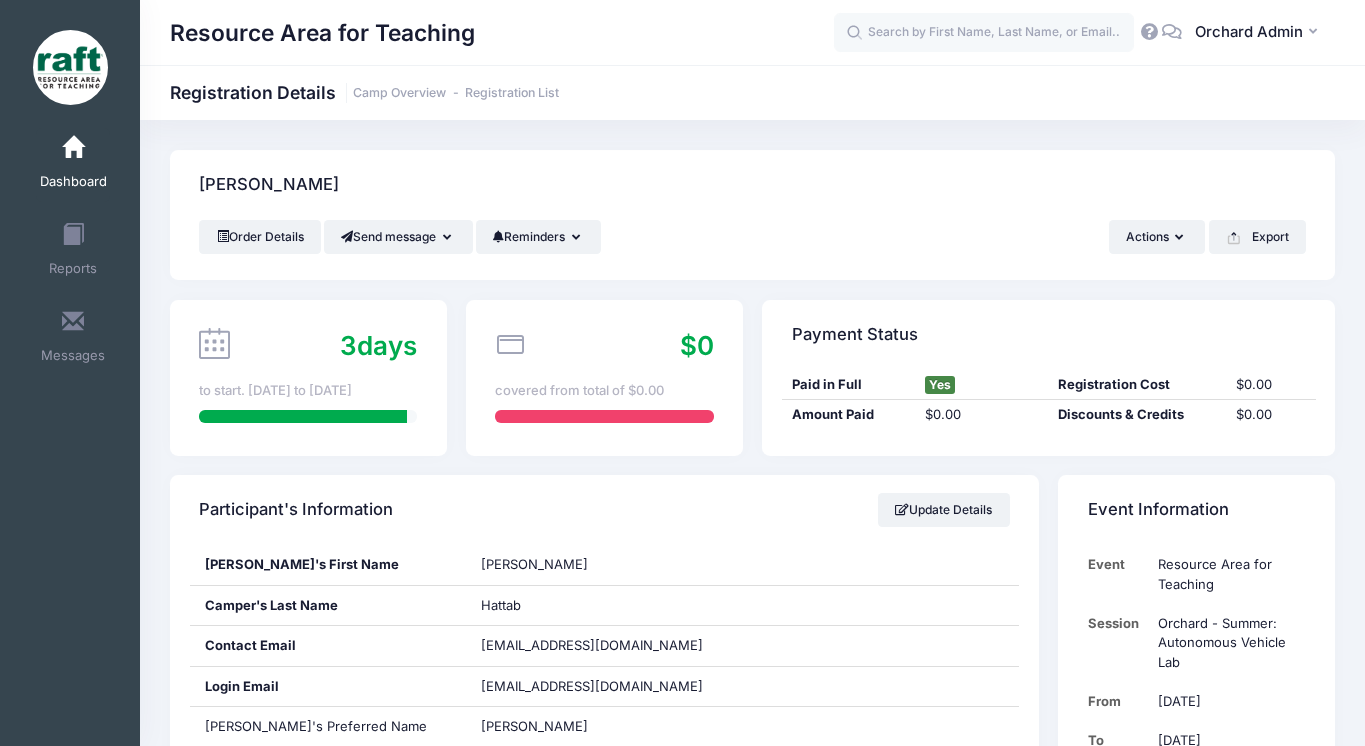 click on "[PERSON_NAME]" at bounding box center [752, 185] 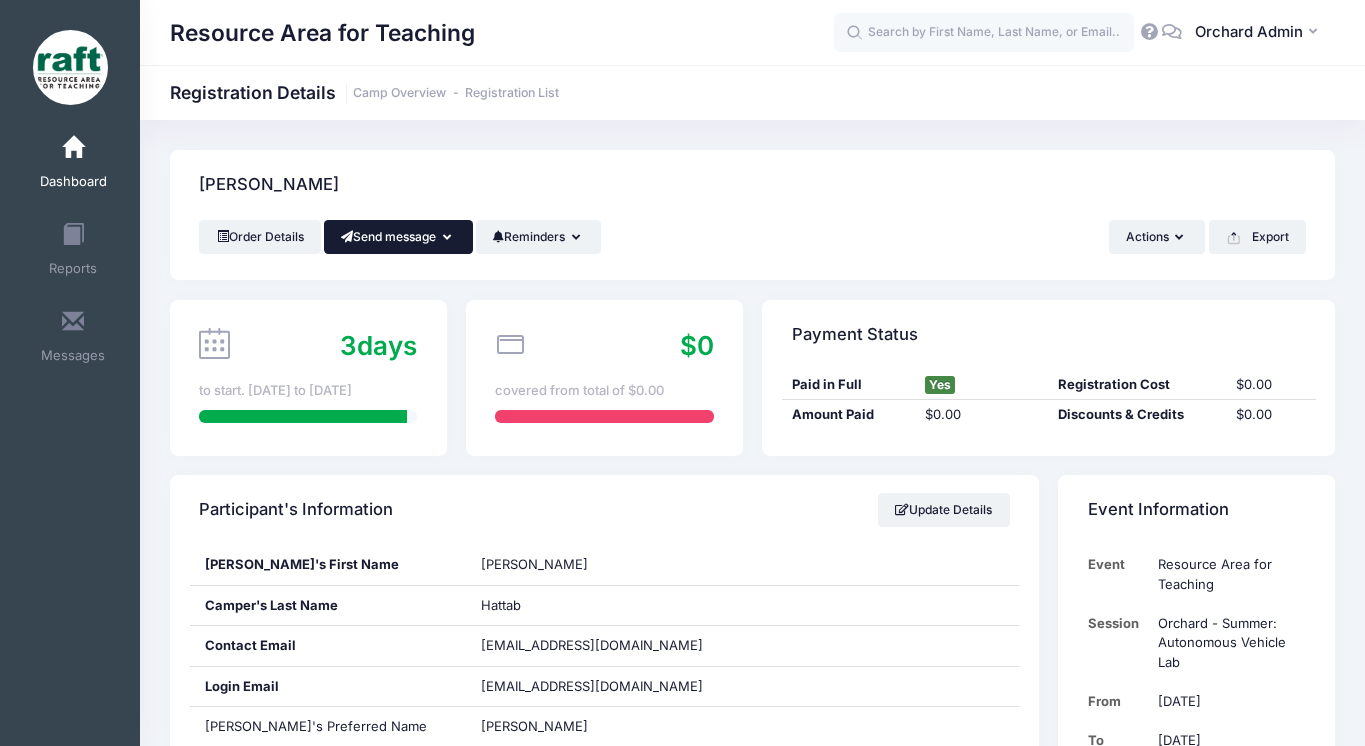 click on "Send message" at bounding box center (398, 237) 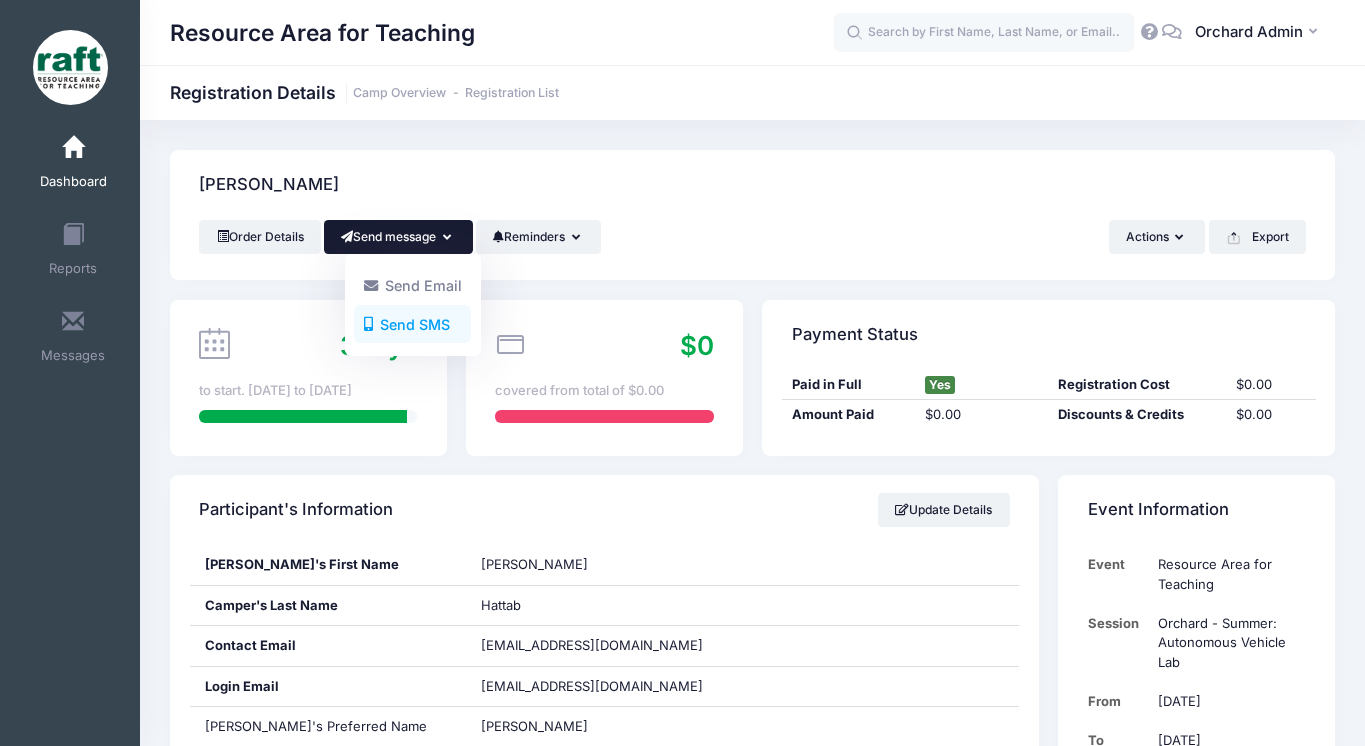 click on "Send SMS" at bounding box center [412, 324] 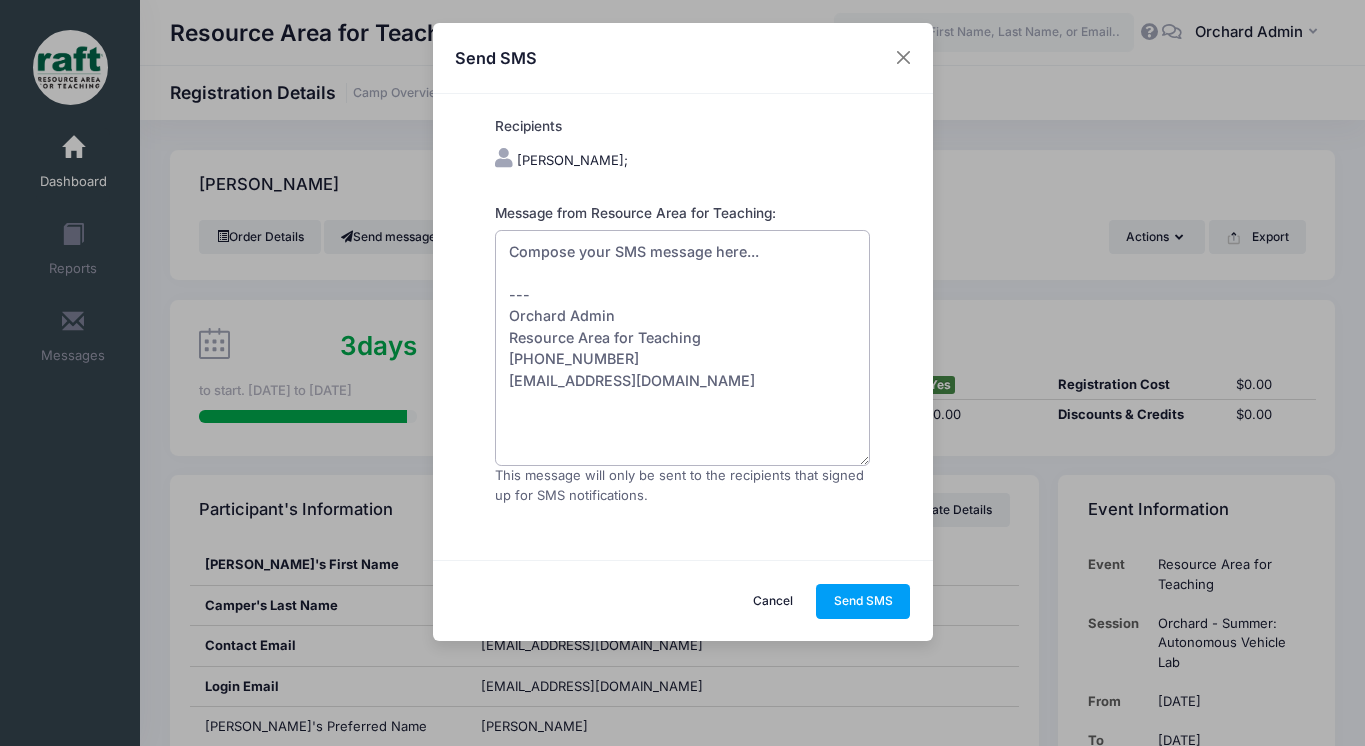 click on "Compose your SMS message here...
---
Orchard Admin
Resource Area for Teaching
[PHONE_NUMBER]
[EMAIL_ADDRESS][DOMAIN_NAME]" at bounding box center (683, 348) 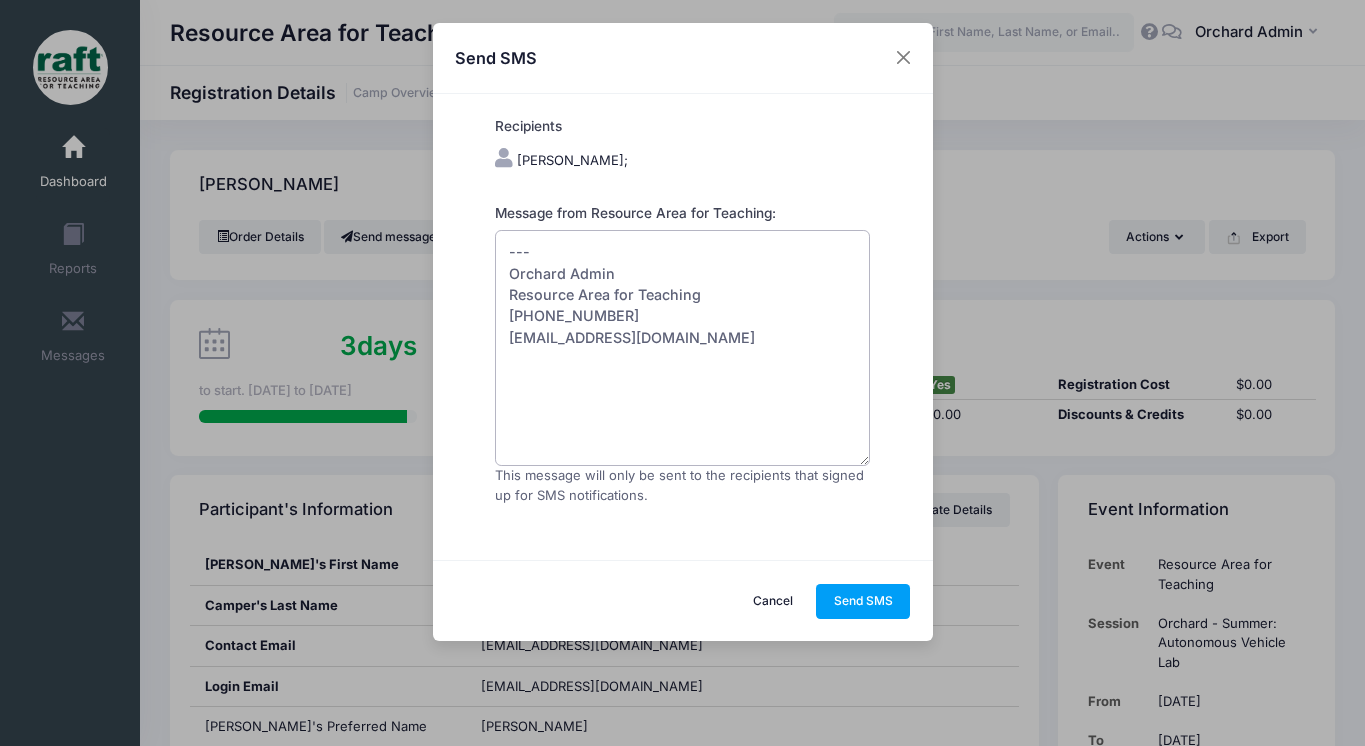 type on "---
Orchard Admin
Resource Area for Teaching
[PHONE_NUMBER]
[EMAIL_ADDRESS][DOMAIN_NAME]" 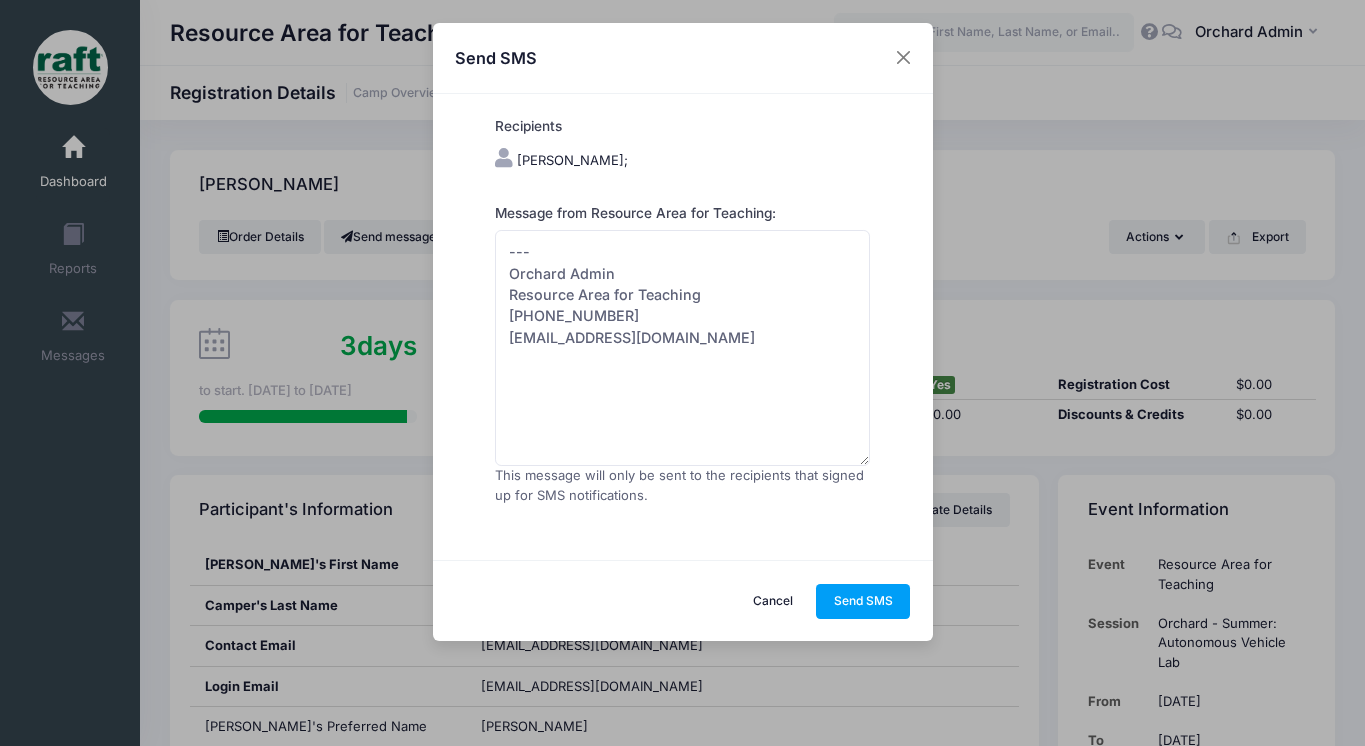click on "Cancel" at bounding box center (772, 601) 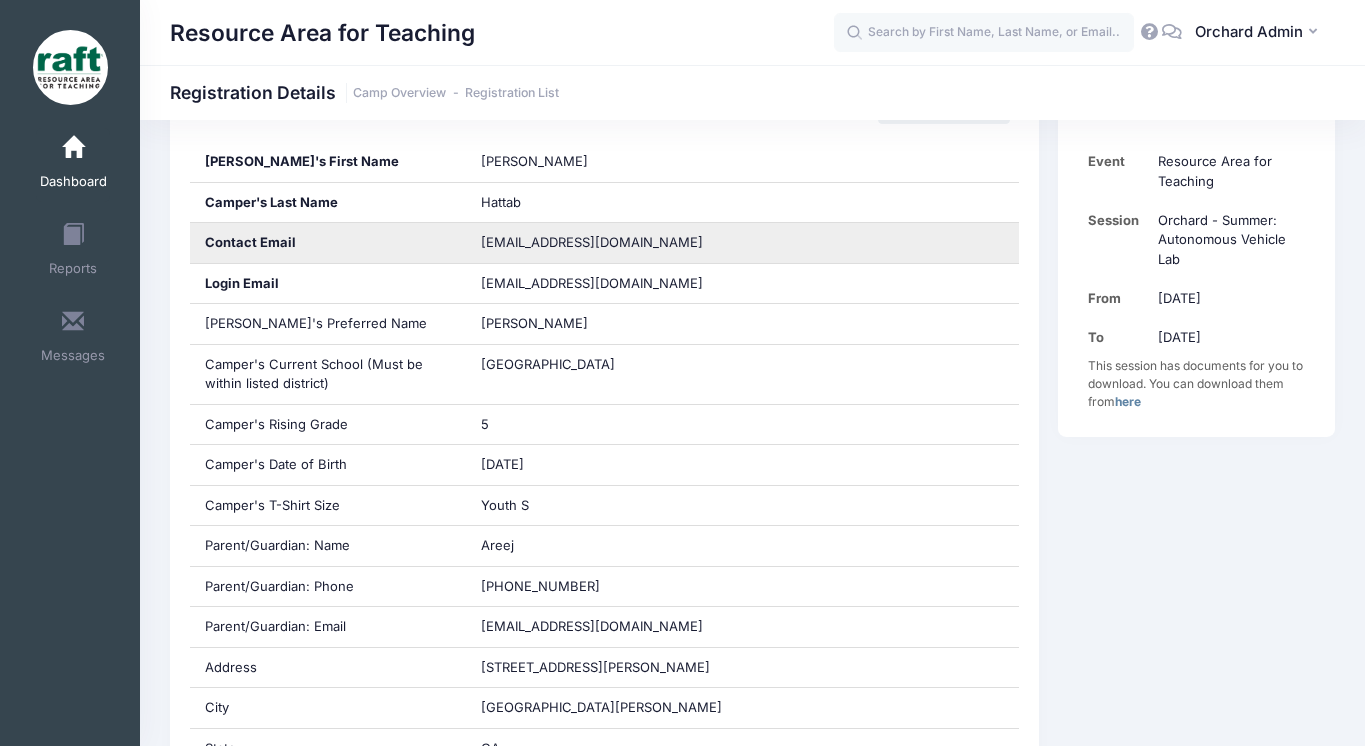scroll, scrollTop: 405, scrollLeft: 0, axis: vertical 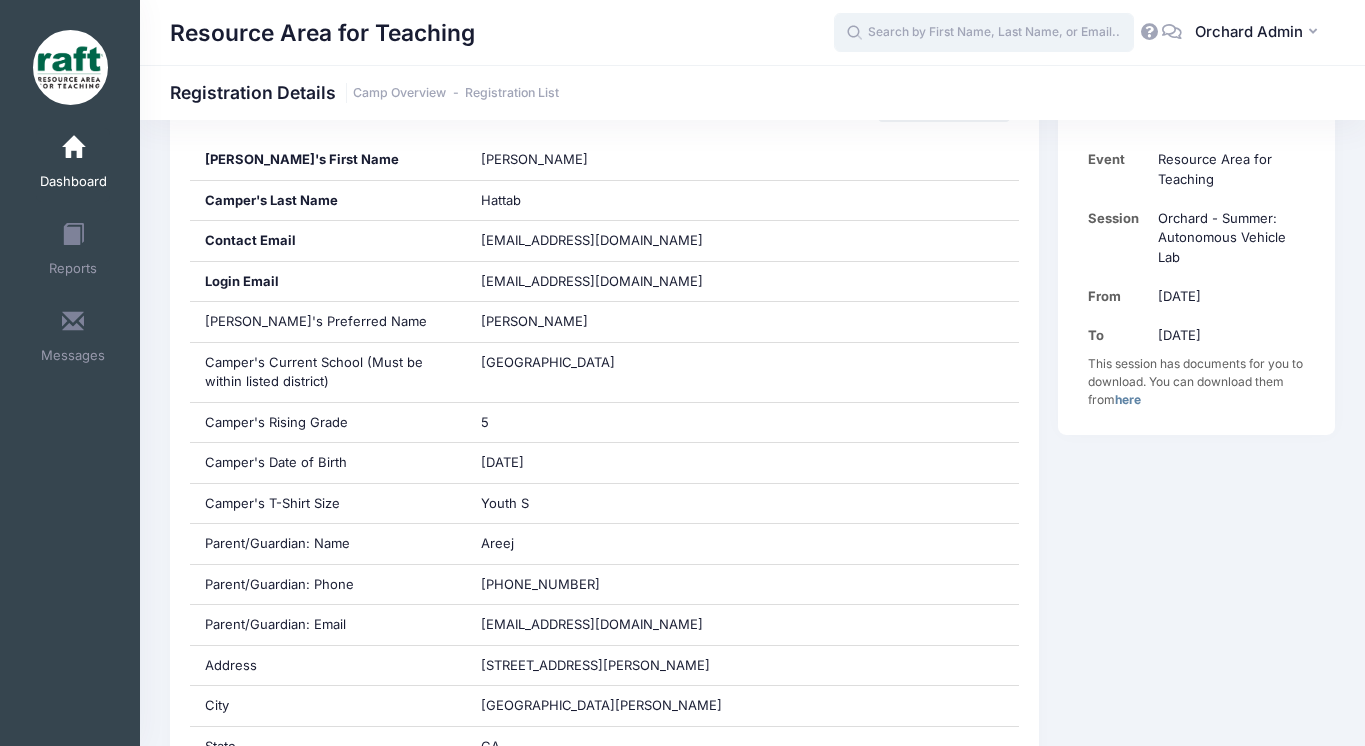 click at bounding box center [984, 33] 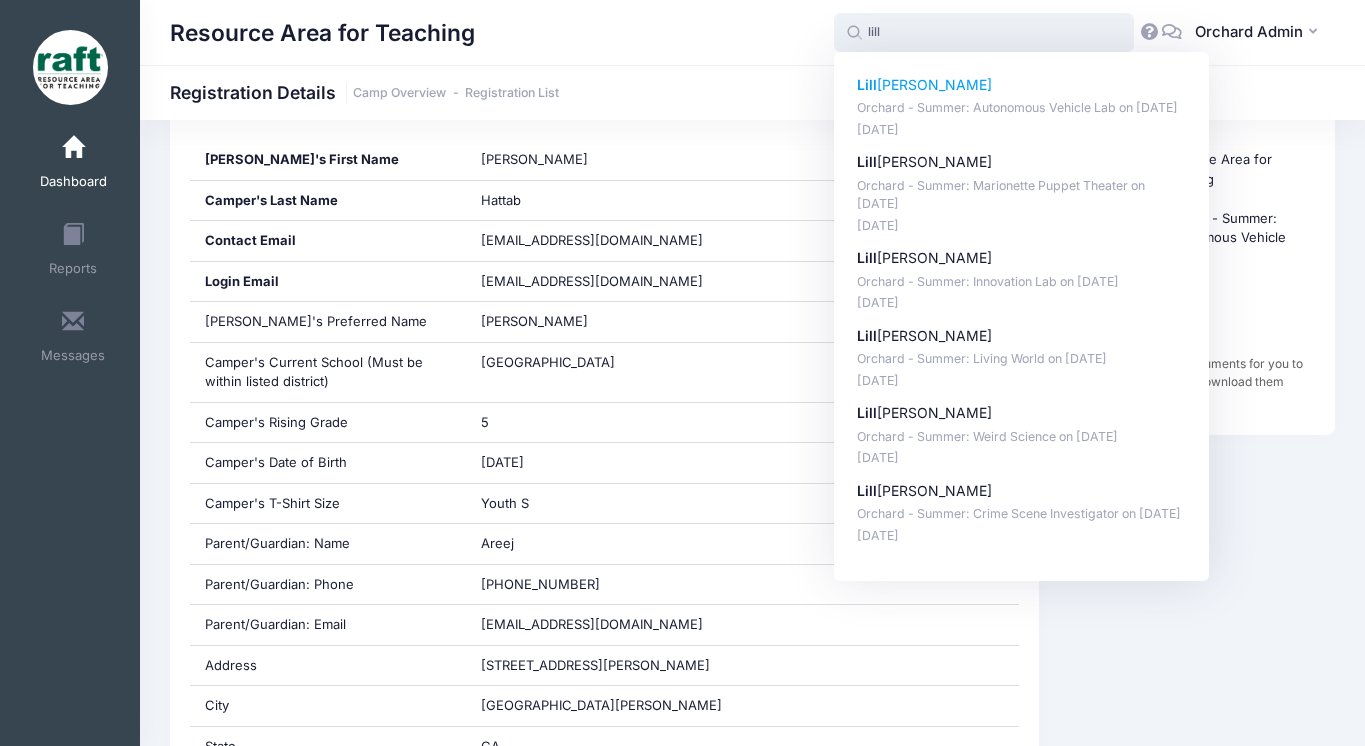 click on "[PERSON_NAME] [PERSON_NAME]" at bounding box center (1022, 85) 